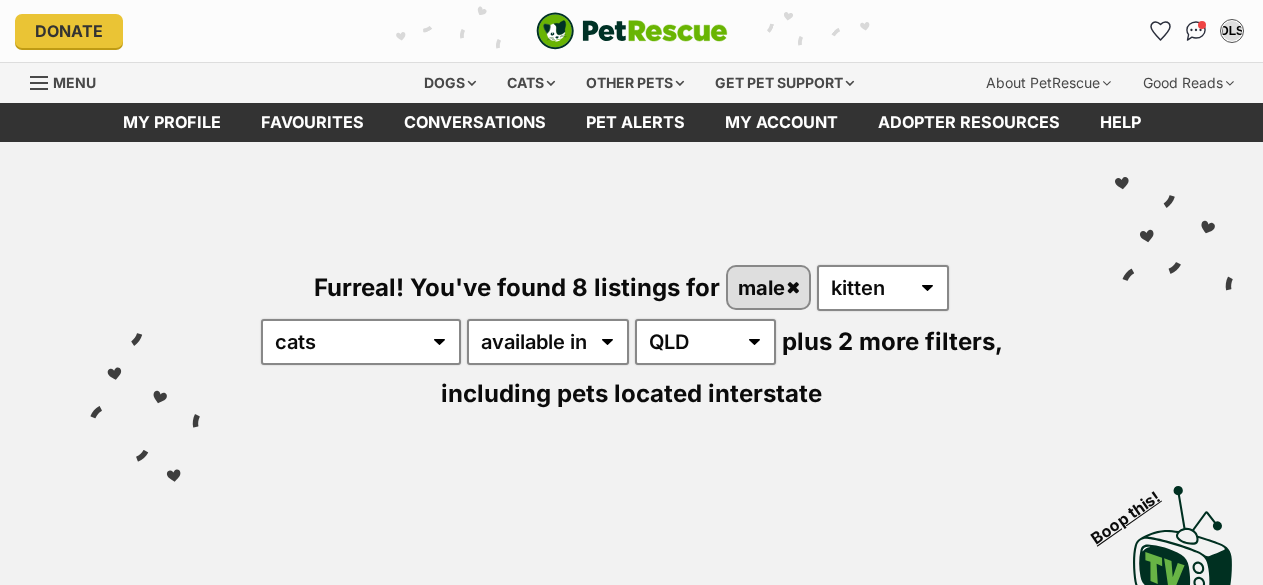scroll, scrollTop: 0, scrollLeft: 0, axis: both 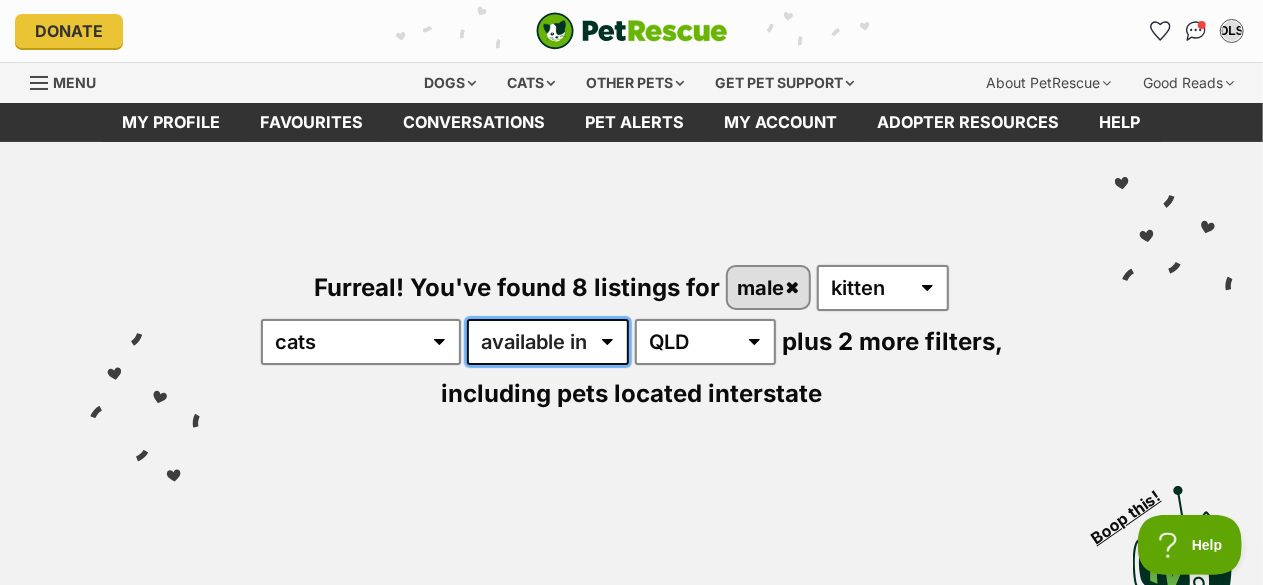 click on "available in
located in" at bounding box center [548, 342] 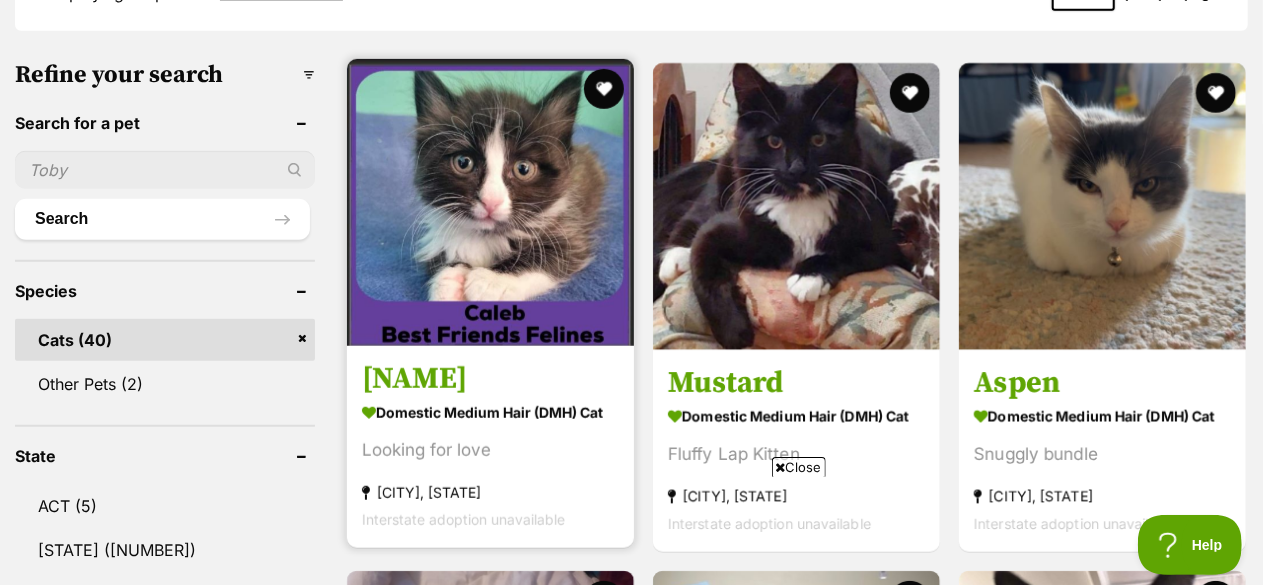 scroll, scrollTop: 700, scrollLeft: 0, axis: vertical 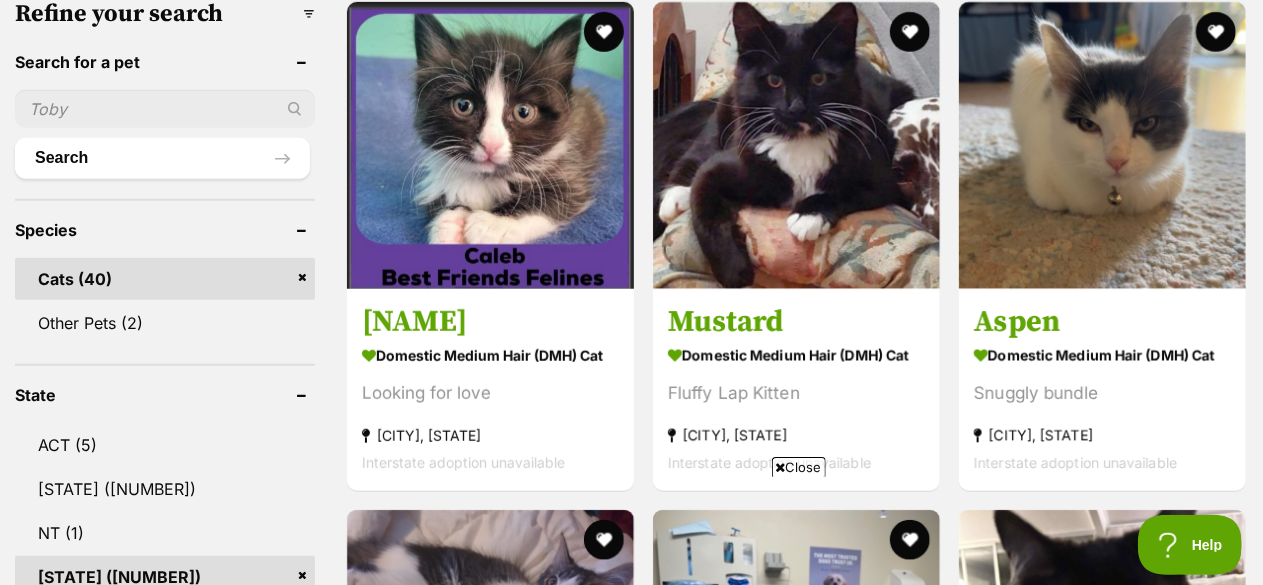 click on "Close" at bounding box center [799, 467] 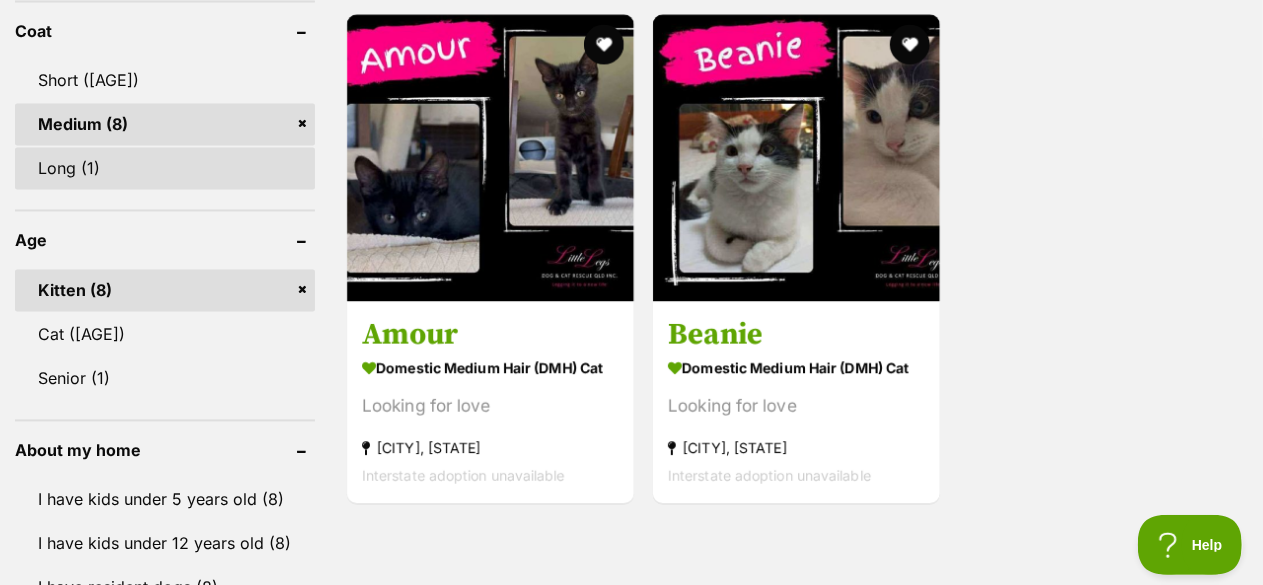 scroll, scrollTop: 1900, scrollLeft: 0, axis: vertical 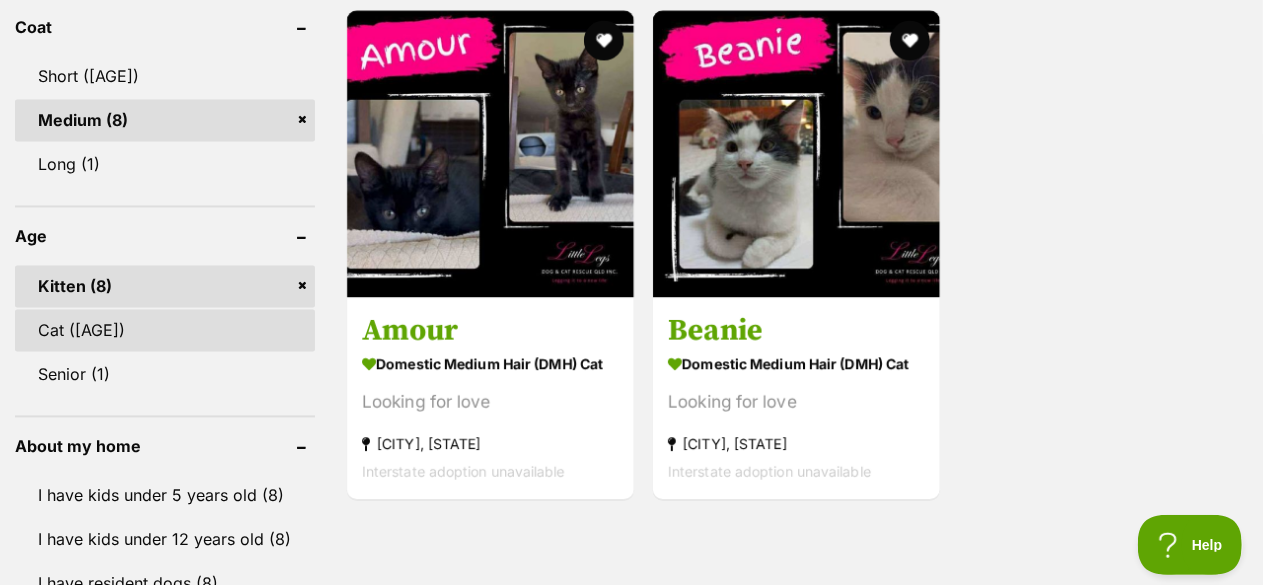 click on "Cat (32)" at bounding box center (165, 330) 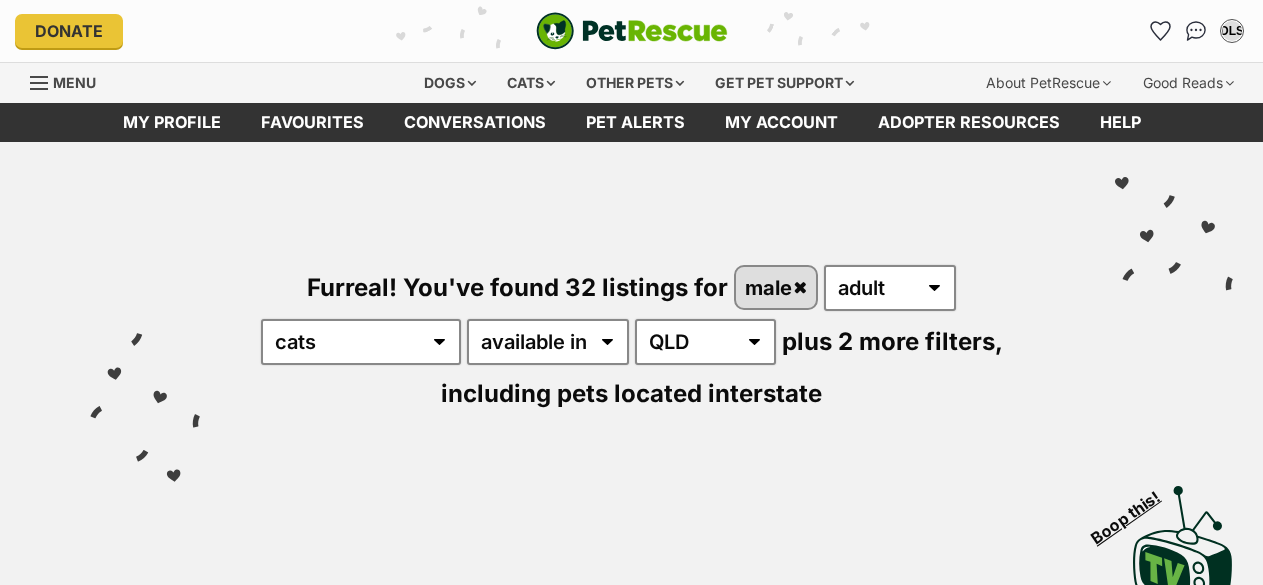 scroll, scrollTop: 0, scrollLeft: 0, axis: both 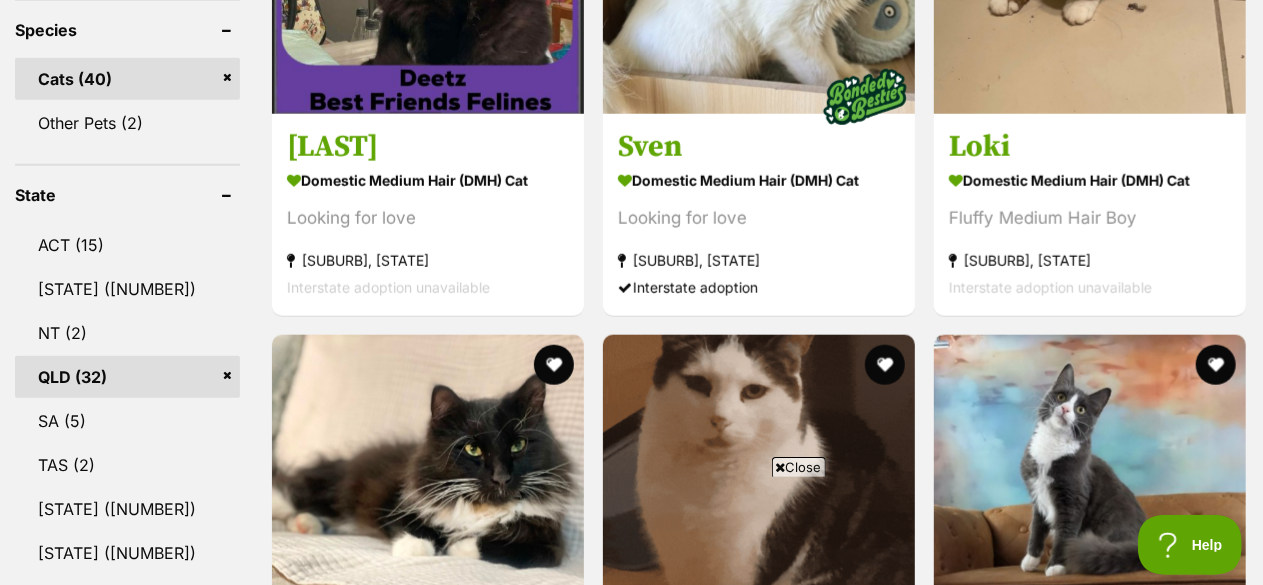 click at bounding box center (781, 467) 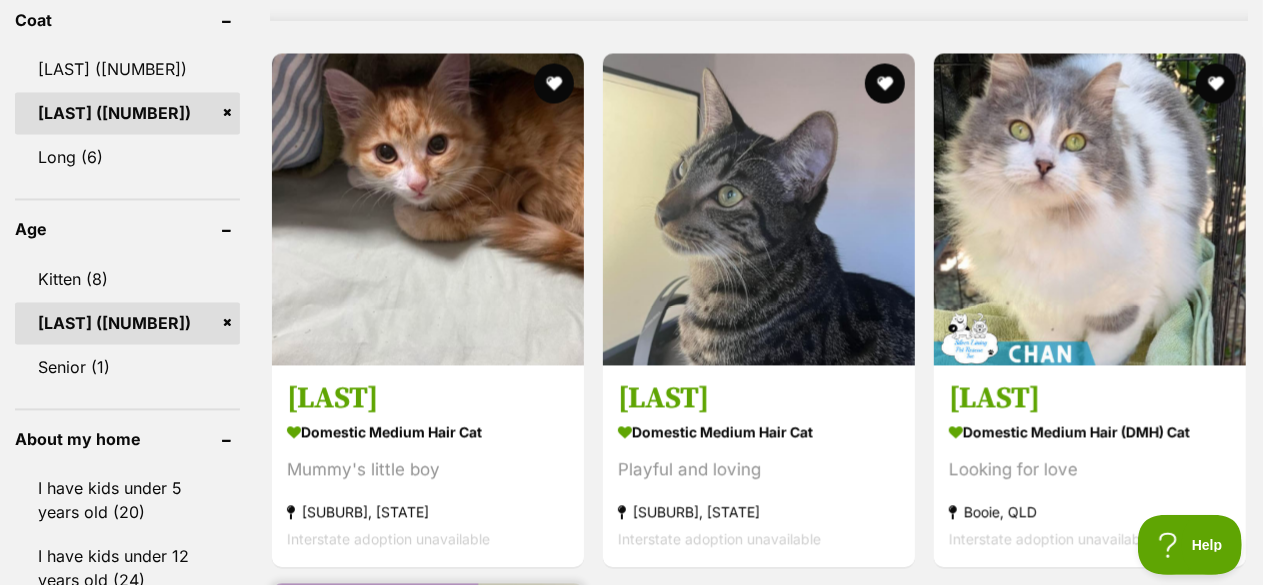 scroll, scrollTop: 1900, scrollLeft: 0, axis: vertical 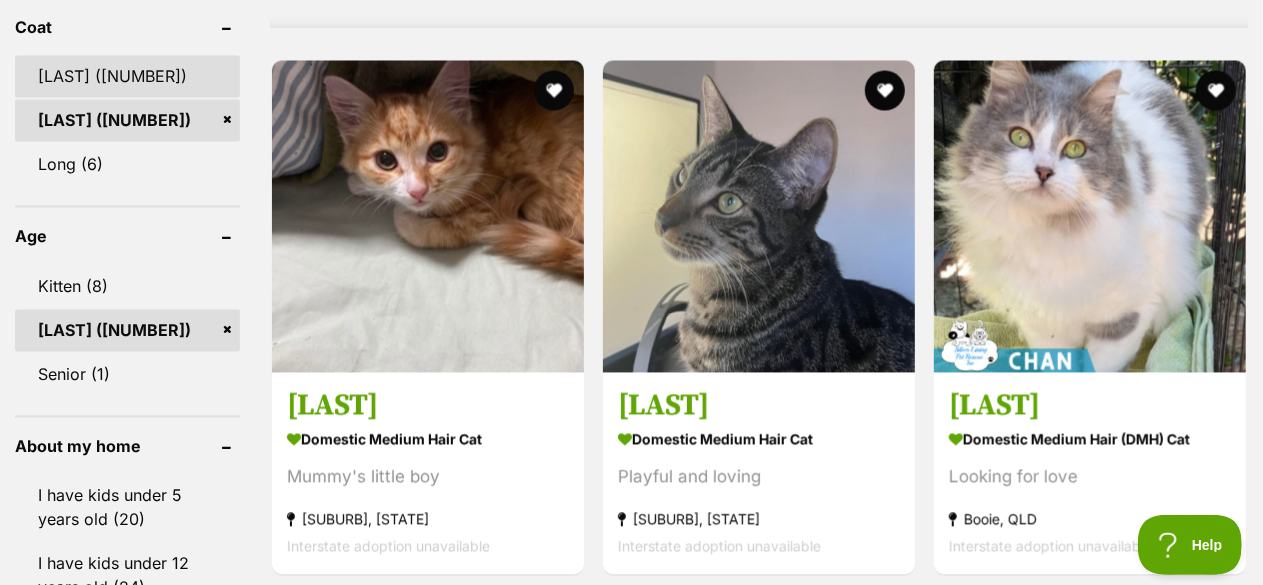 click on "Short (389)" at bounding box center [127, 76] 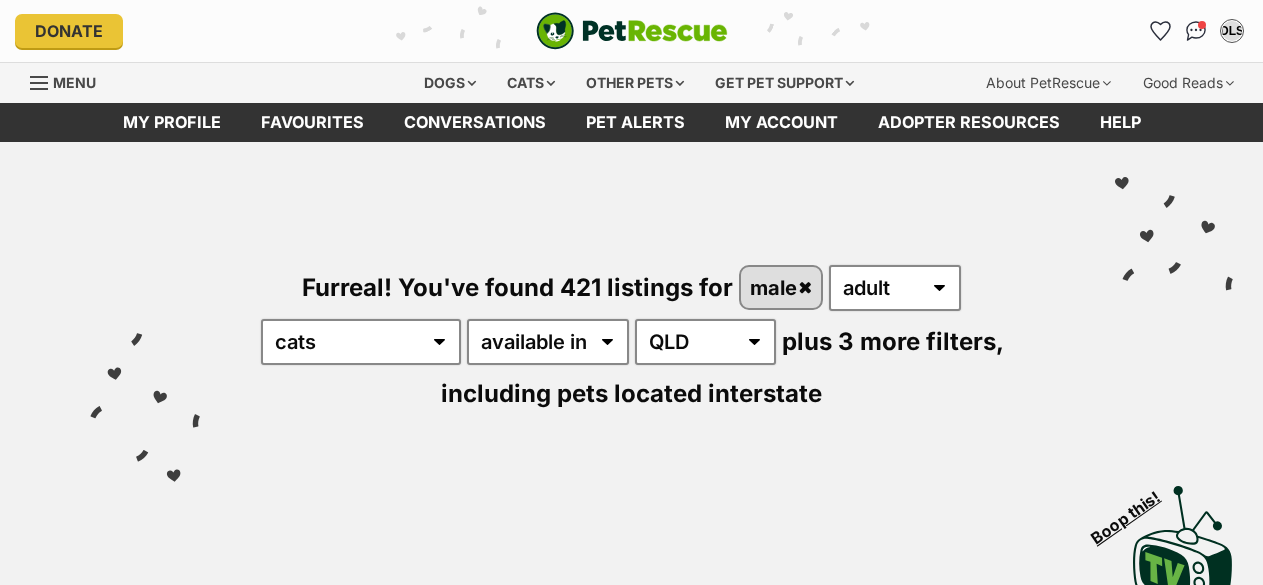 scroll, scrollTop: 0, scrollLeft: 0, axis: both 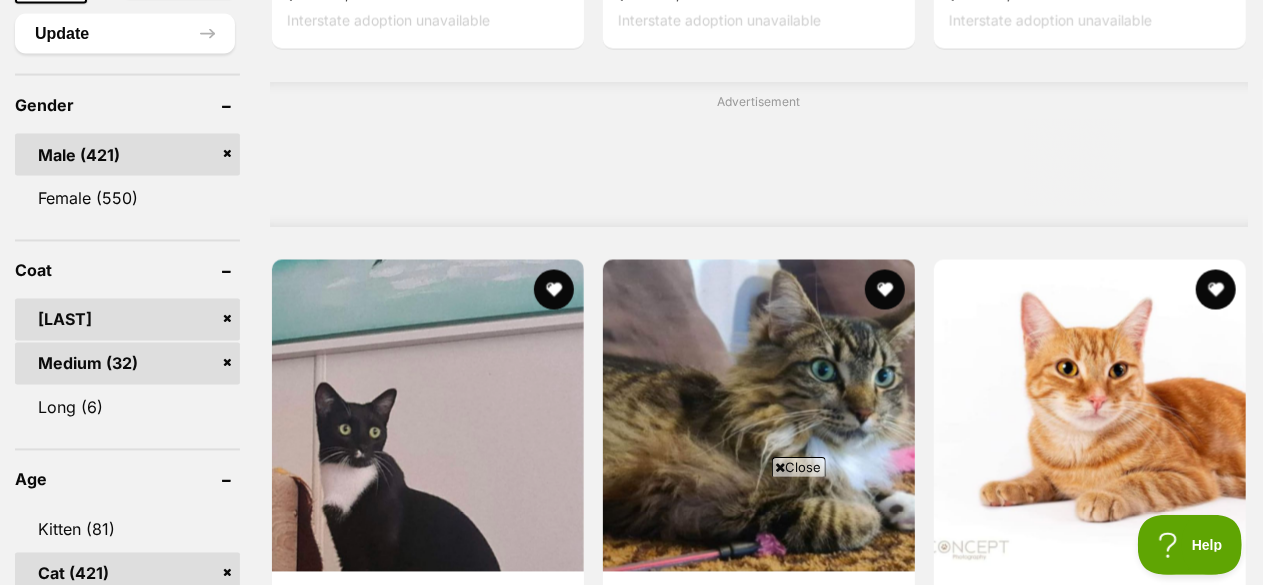 click on "Medium (32)" at bounding box center (127, 364) 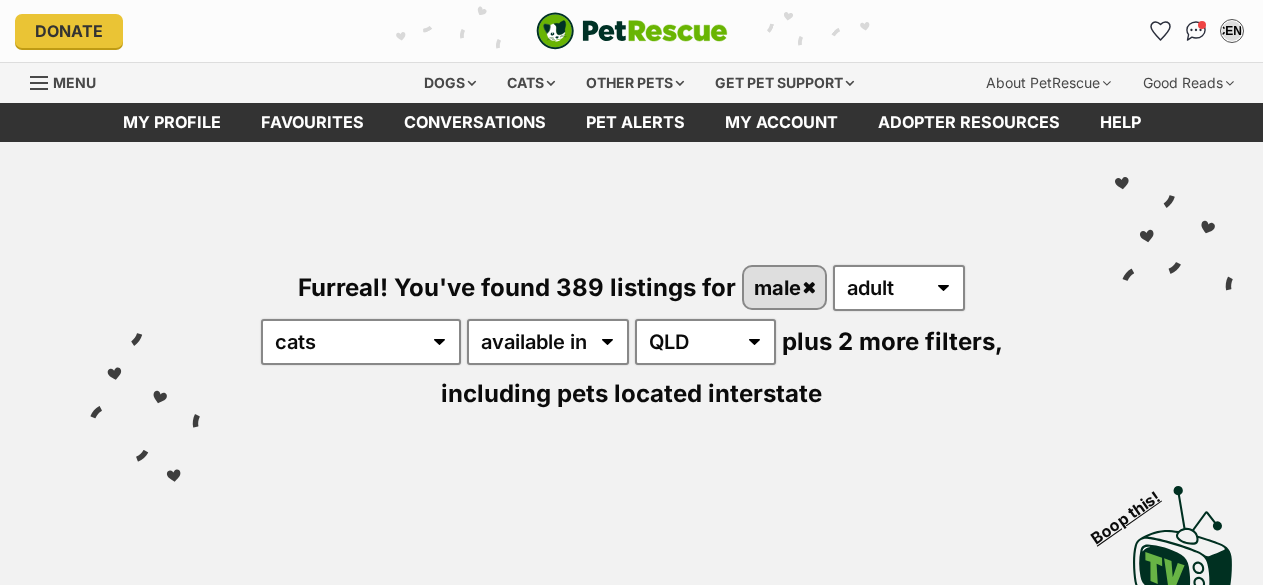 scroll, scrollTop: 0, scrollLeft: 0, axis: both 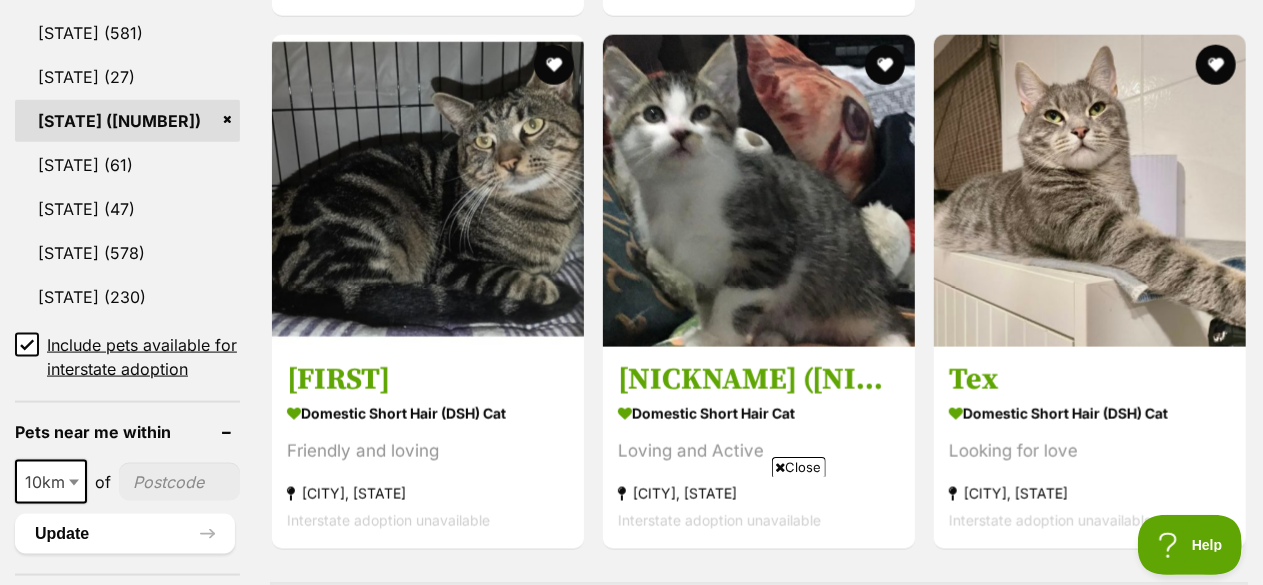 click on "Close" at bounding box center [799, 467] 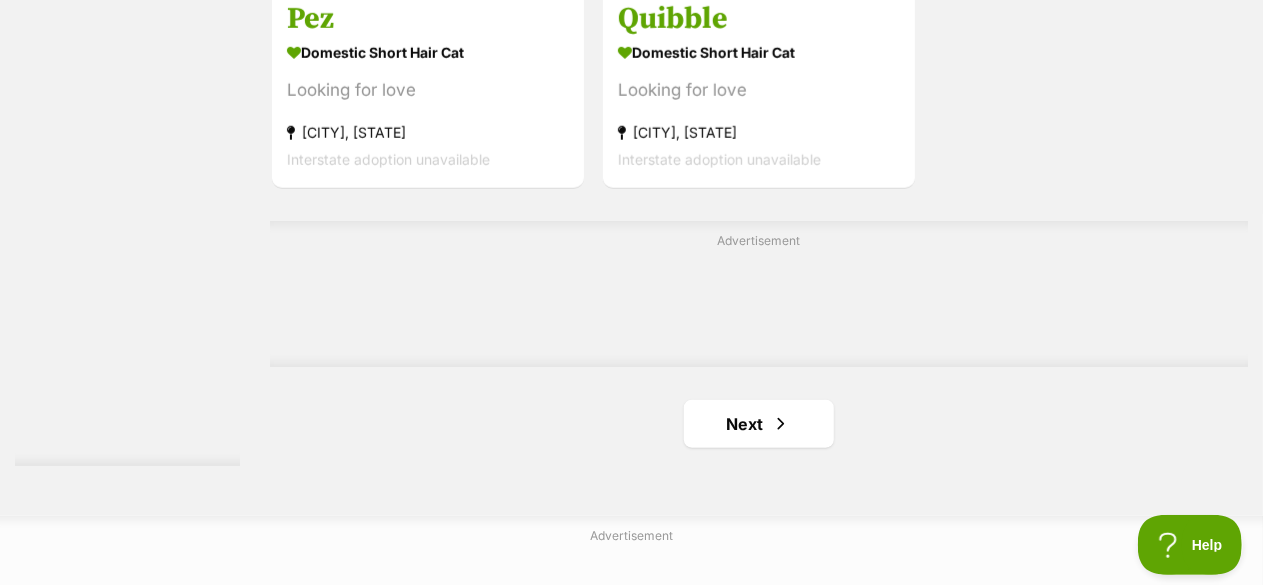 scroll, scrollTop: 4700, scrollLeft: 0, axis: vertical 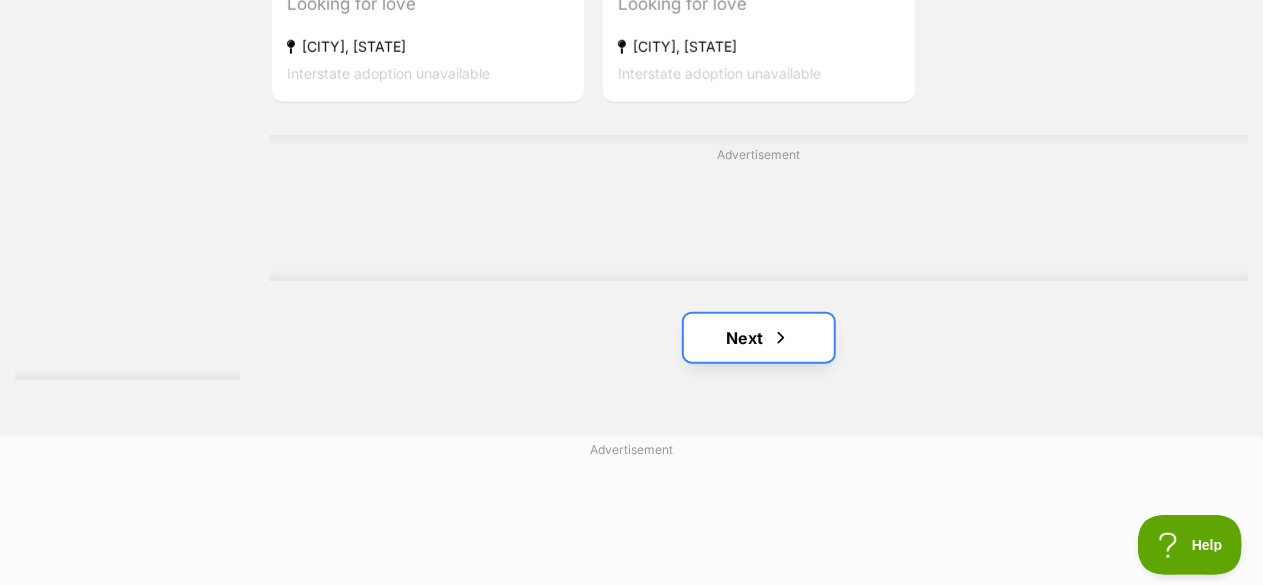 click on "Next" at bounding box center (759, 338) 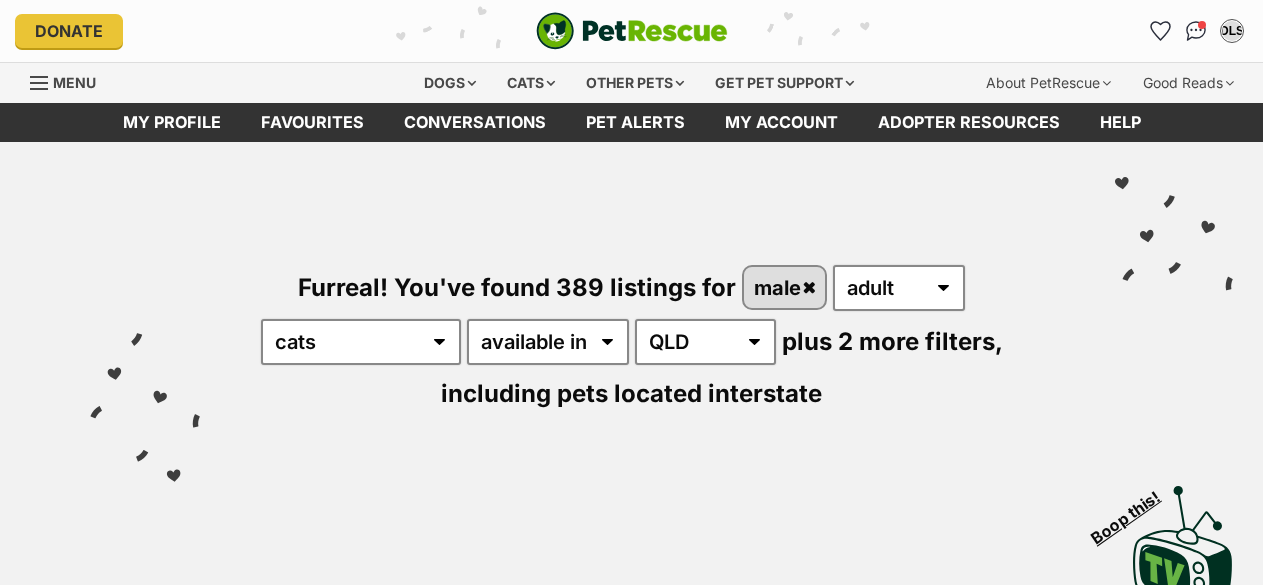 scroll, scrollTop: 0, scrollLeft: 0, axis: both 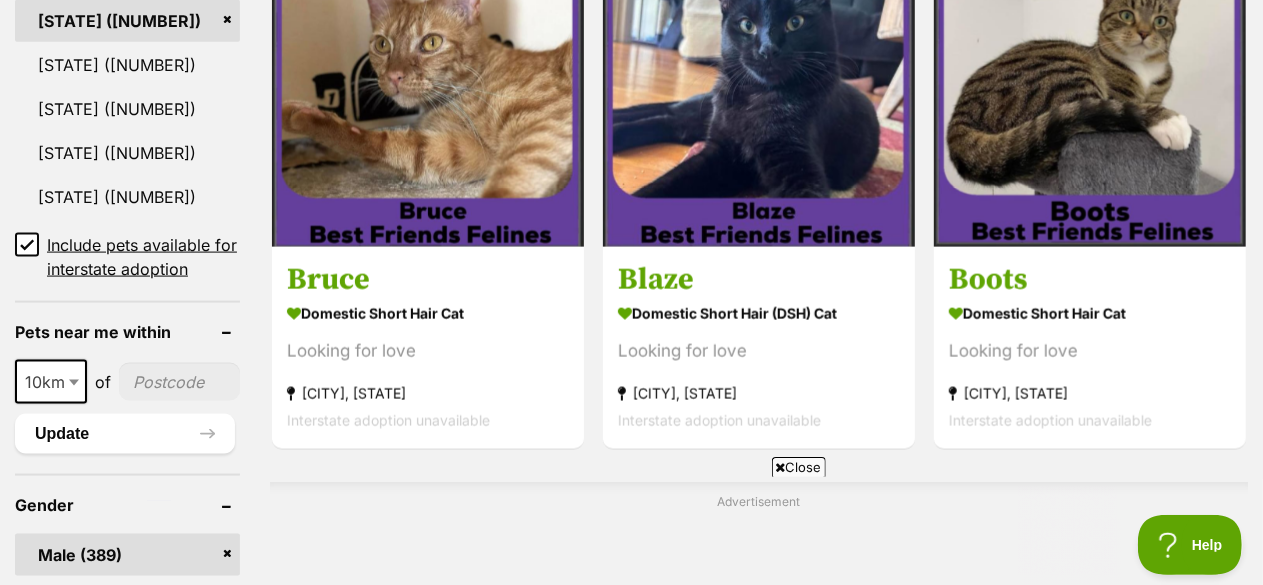 click on "Close" at bounding box center [799, 467] 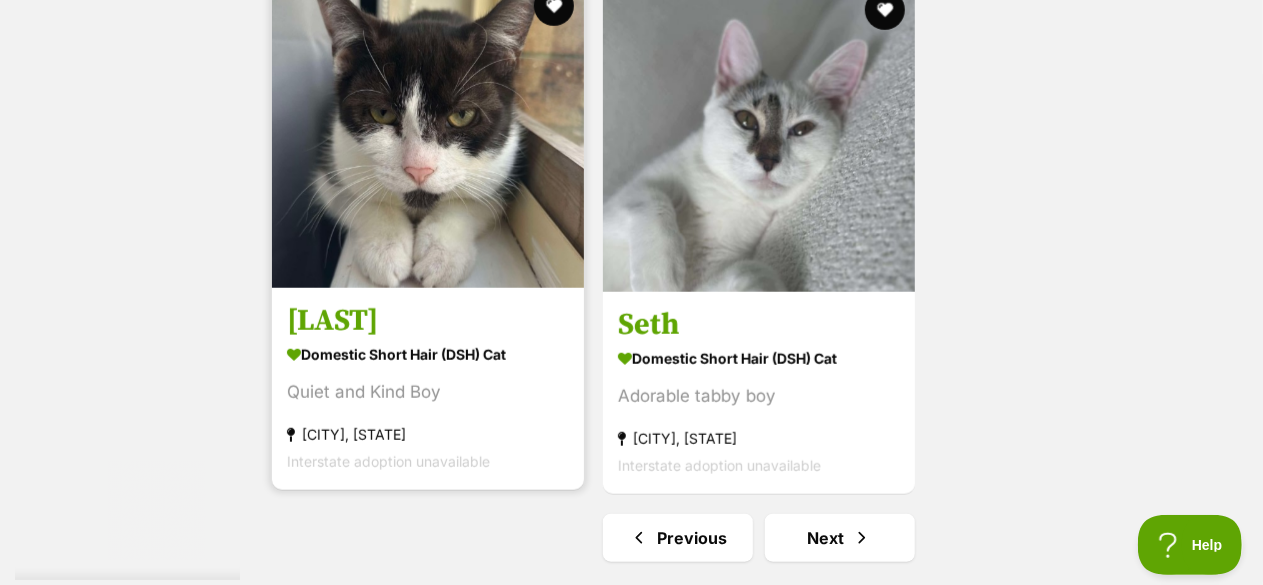 scroll, scrollTop: 4700, scrollLeft: 0, axis: vertical 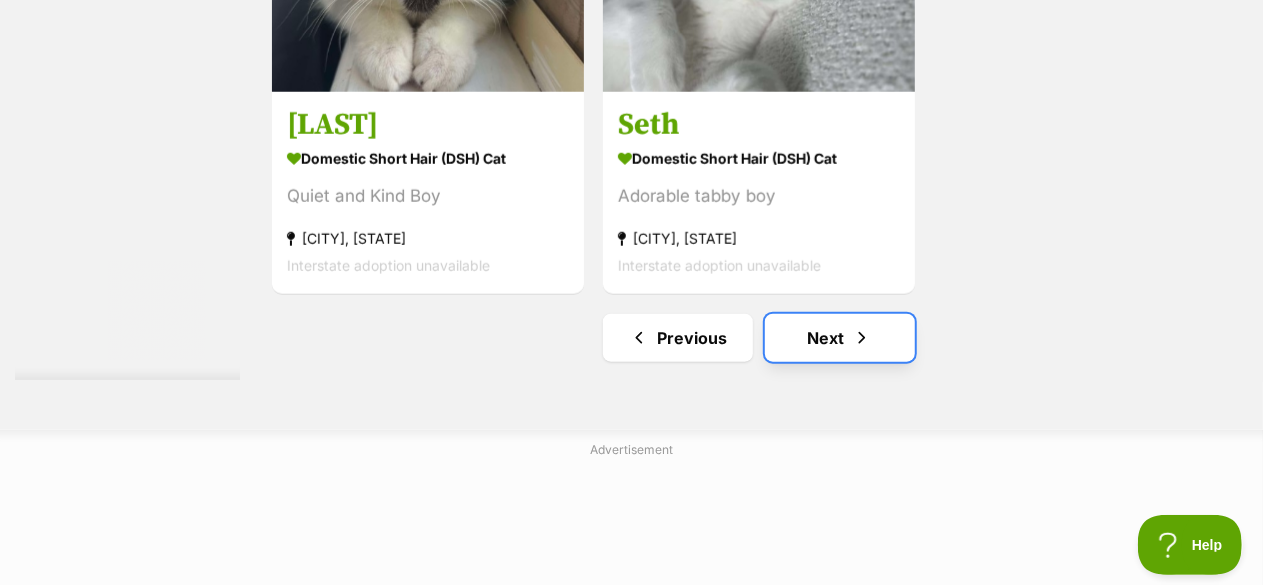 click on "Next" at bounding box center (840, 338) 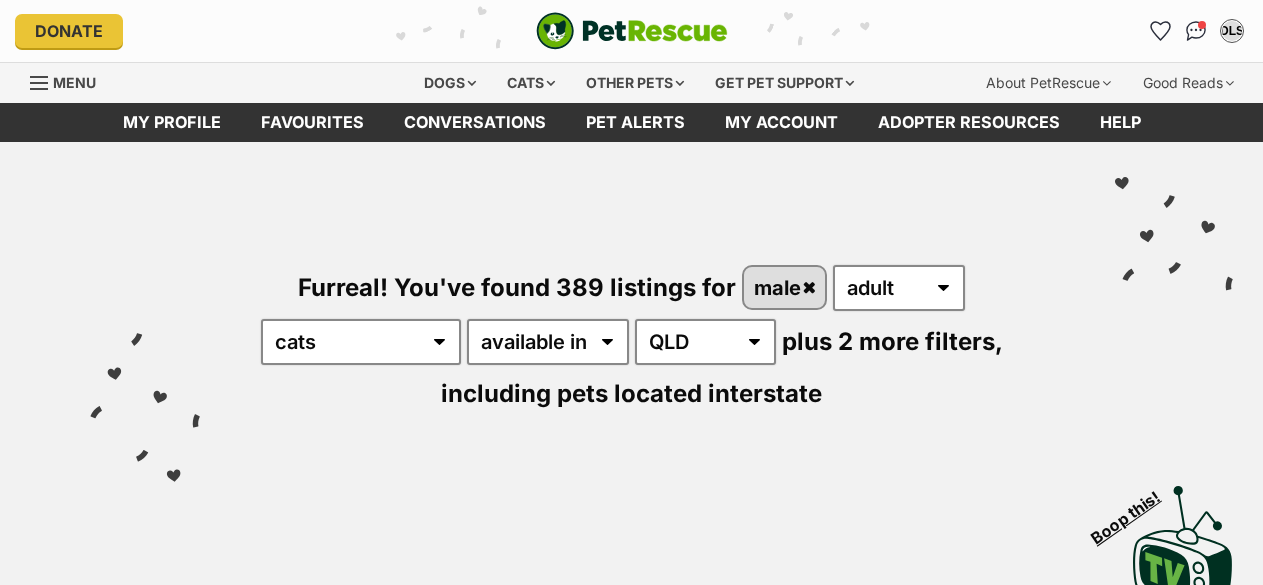 scroll, scrollTop: 0, scrollLeft: 0, axis: both 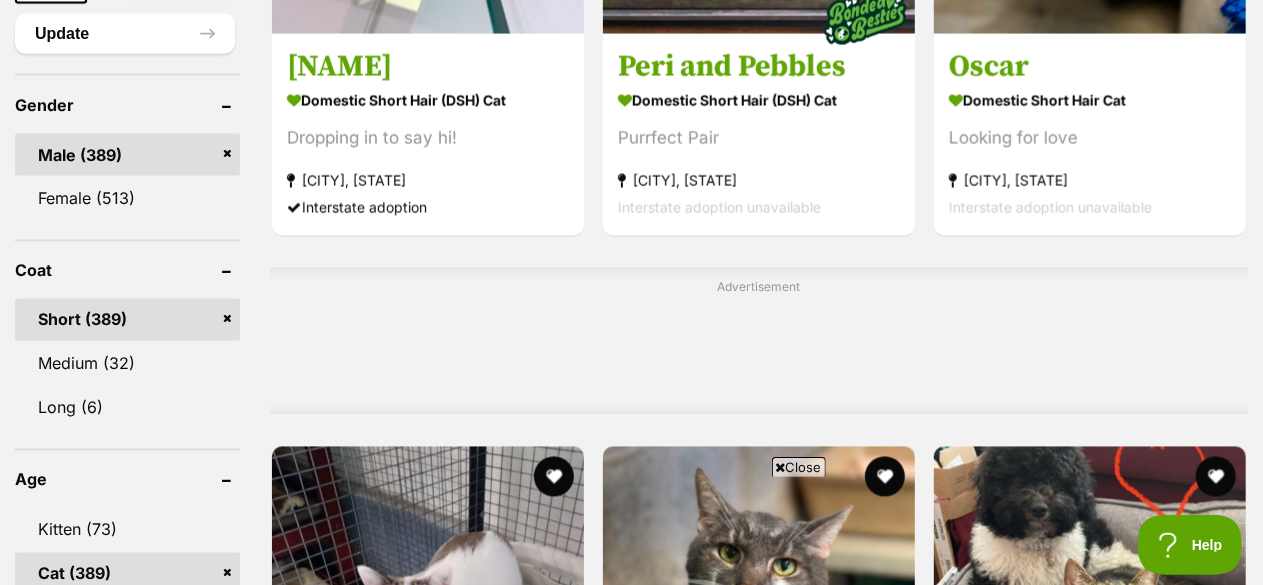 click on "Close" at bounding box center (799, 467) 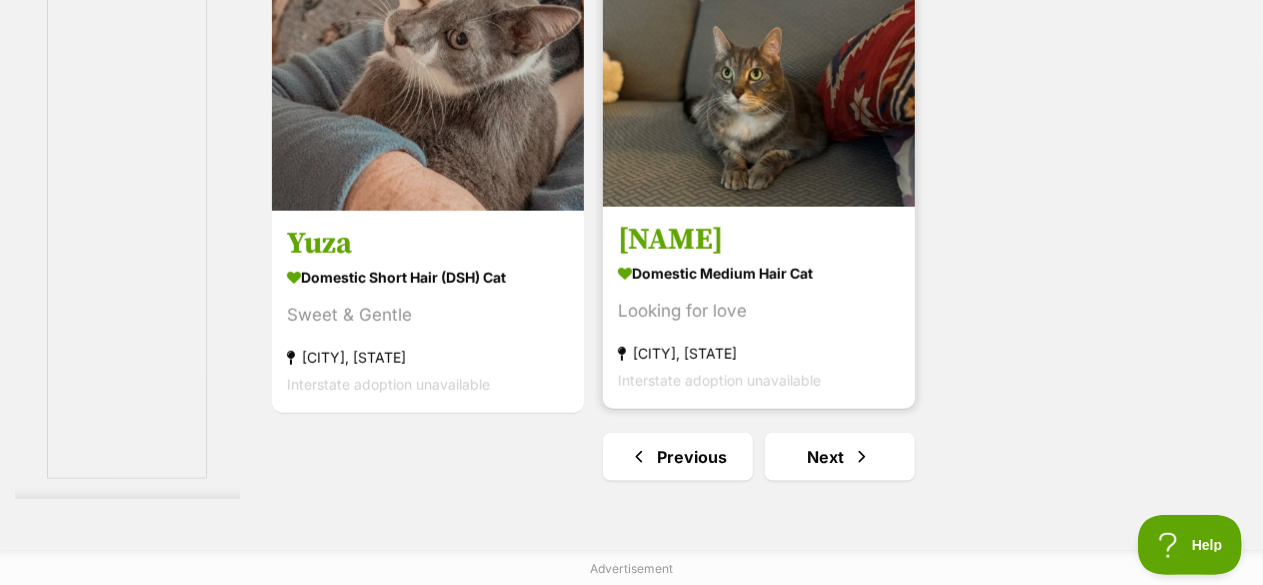 scroll, scrollTop: 4800, scrollLeft: 0, axis: vertical 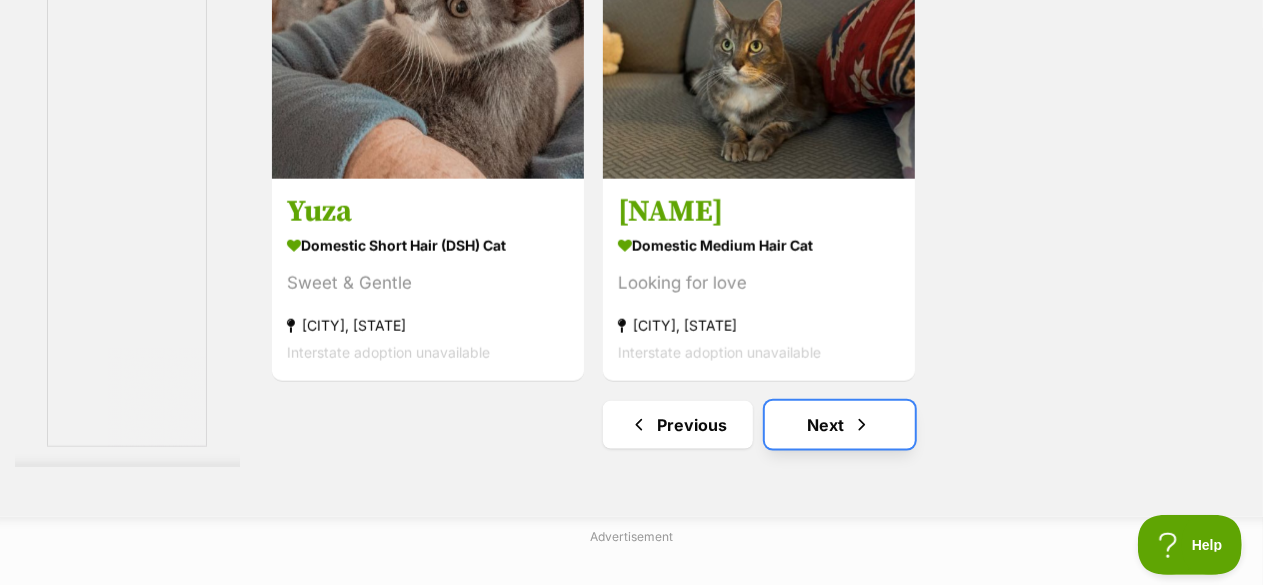 click on "Next" at bounding box center [840, 425] 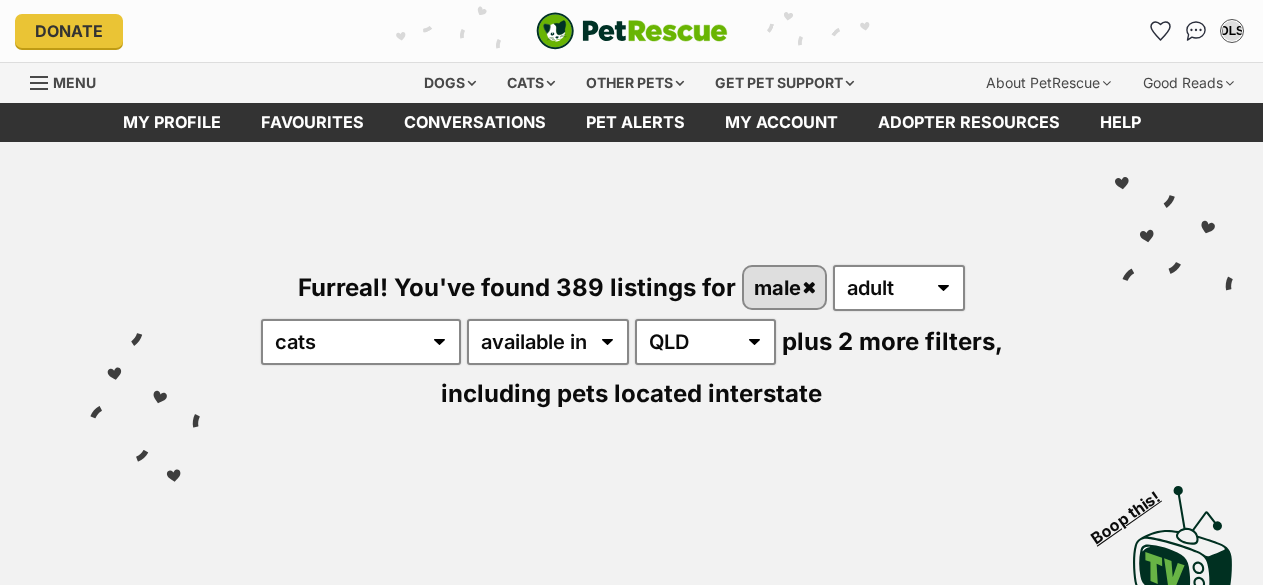 scroll, scrollTop: 0, scrollLeft: 0, axis: both 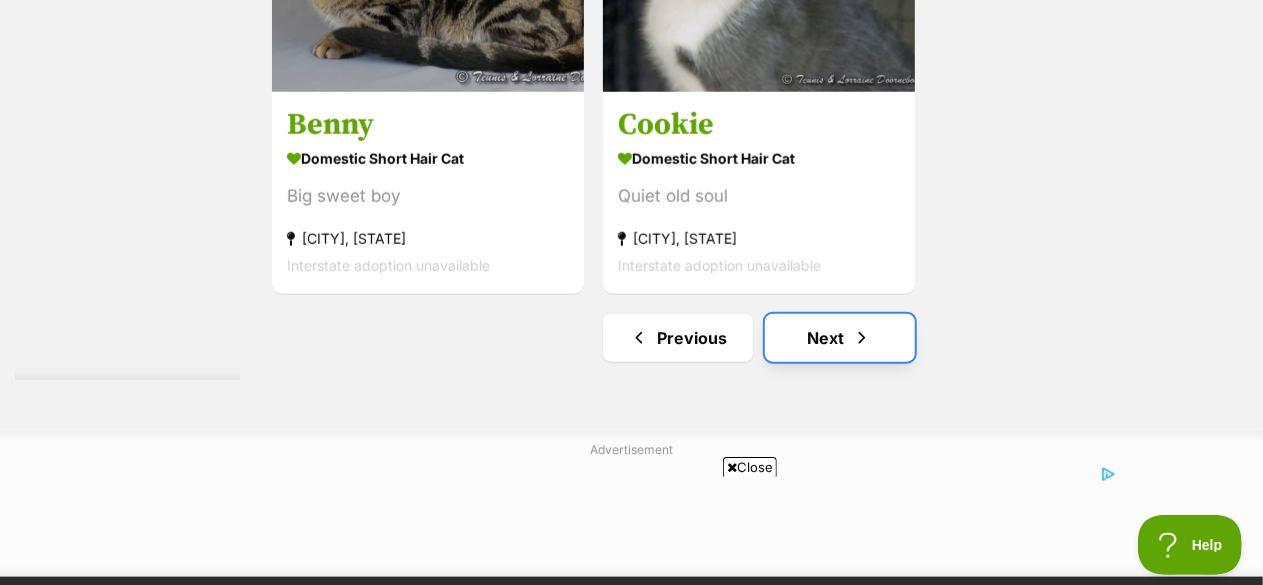 click on "Next" at bounding box center [840, 338] 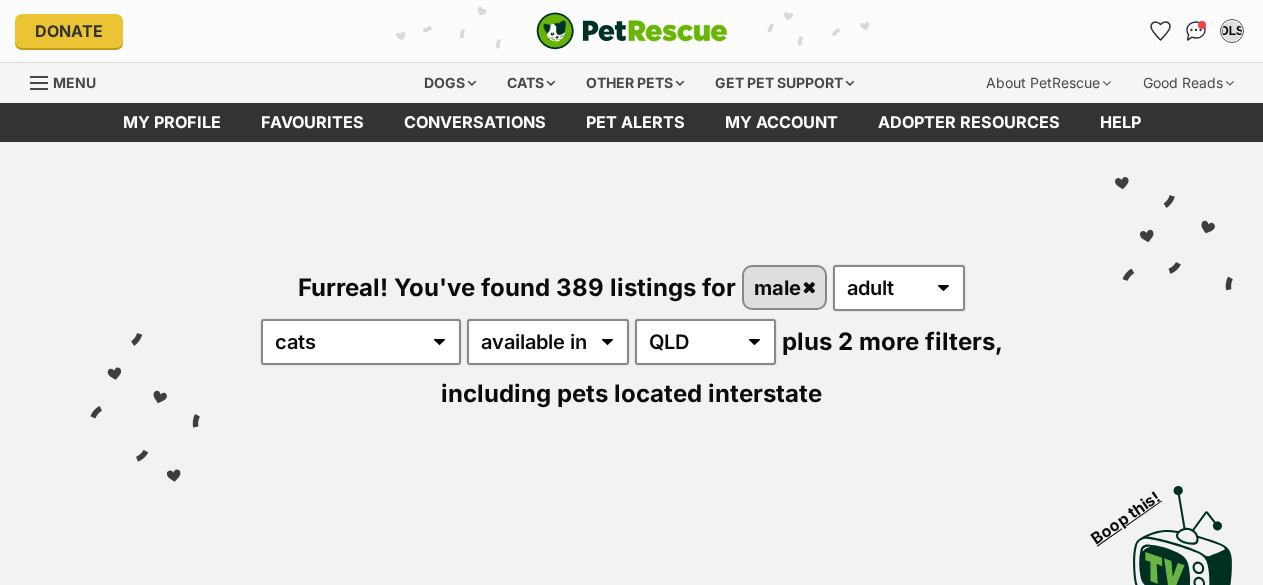scroll, scrollTop: 0, scrollLeft: 0, axis: both 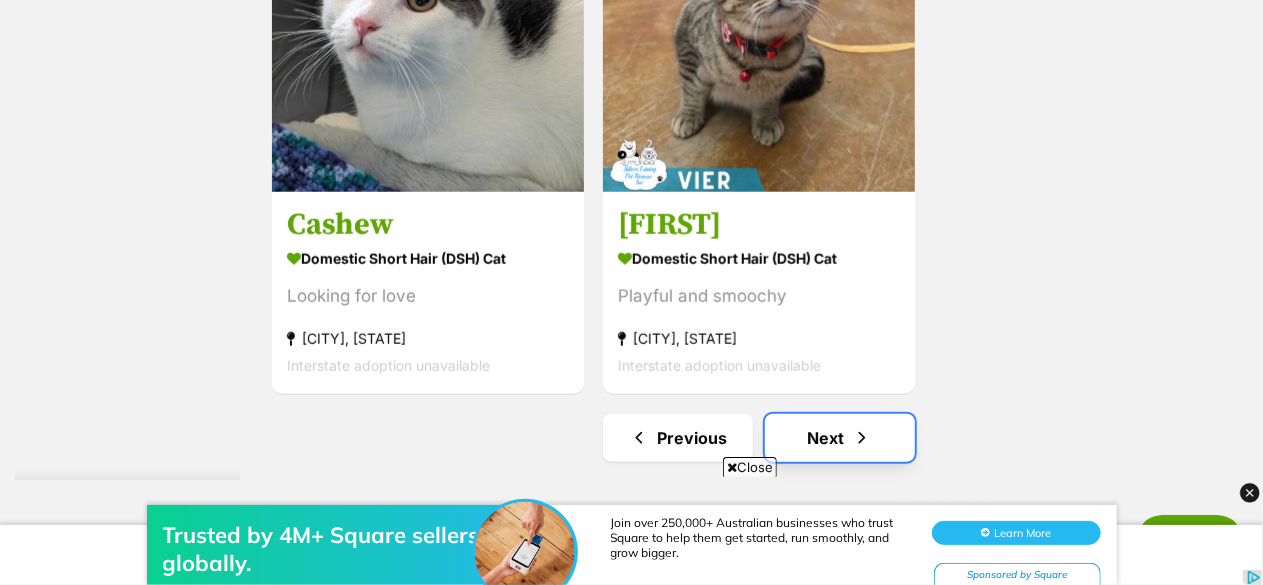 click at bounding box center (862, 438) 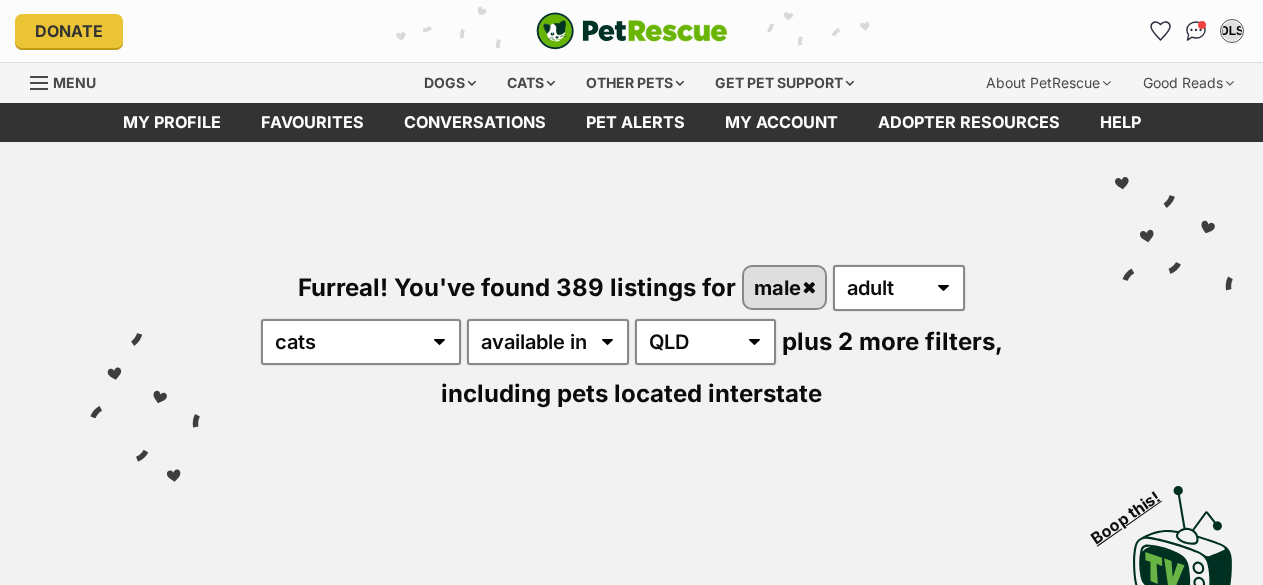 scroll, scrollTop: 0, scrollLeft: 0, axis: both 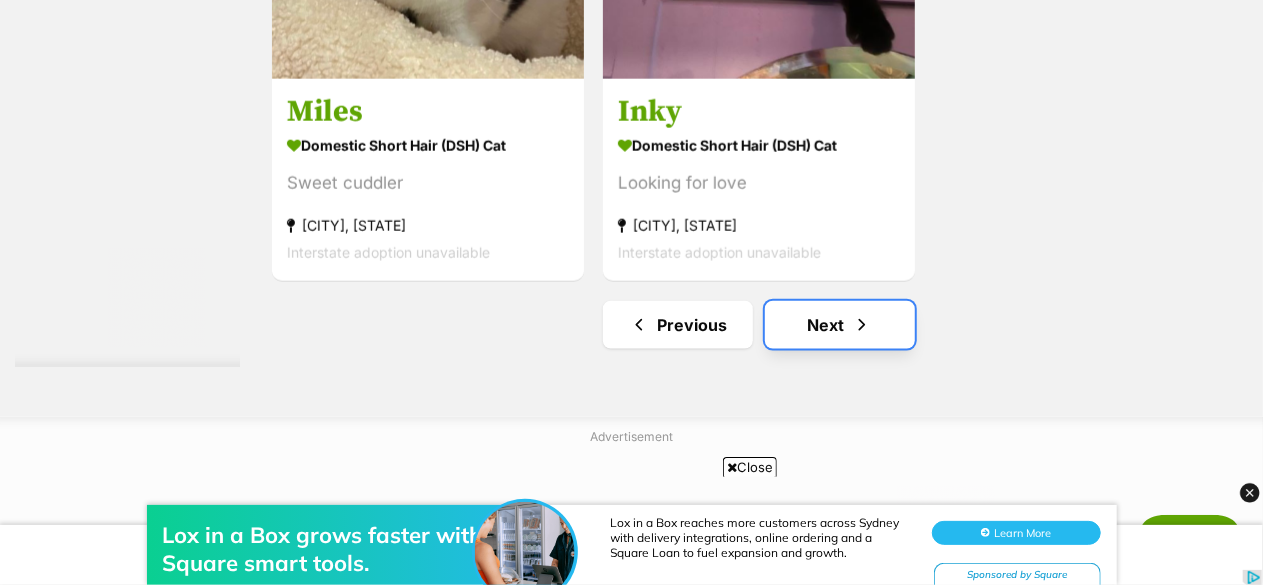click at bounding box center (862, 325) 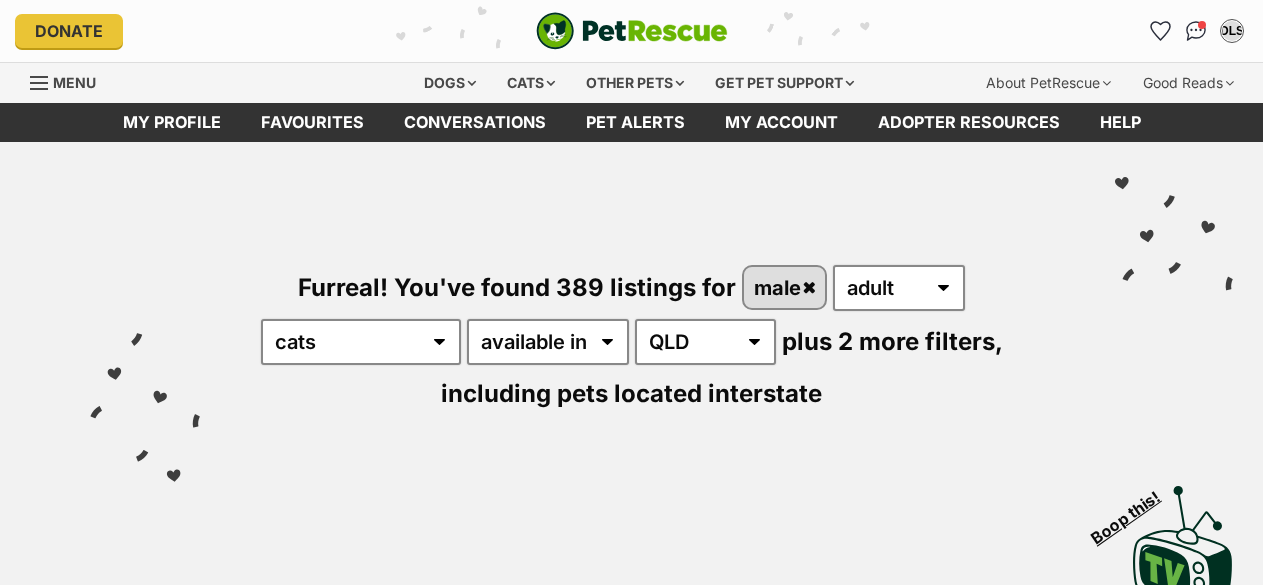 scroll, scrollTop: 0, scrollLeft: 0, axis: both 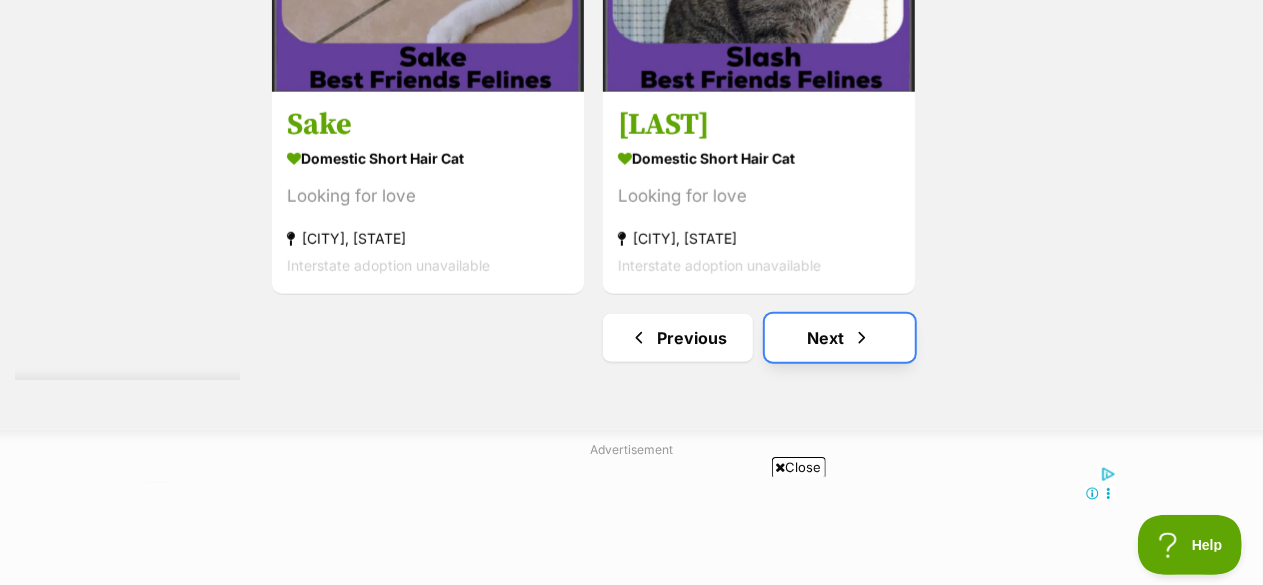 click on "Next" at bounding box center [840, 338] 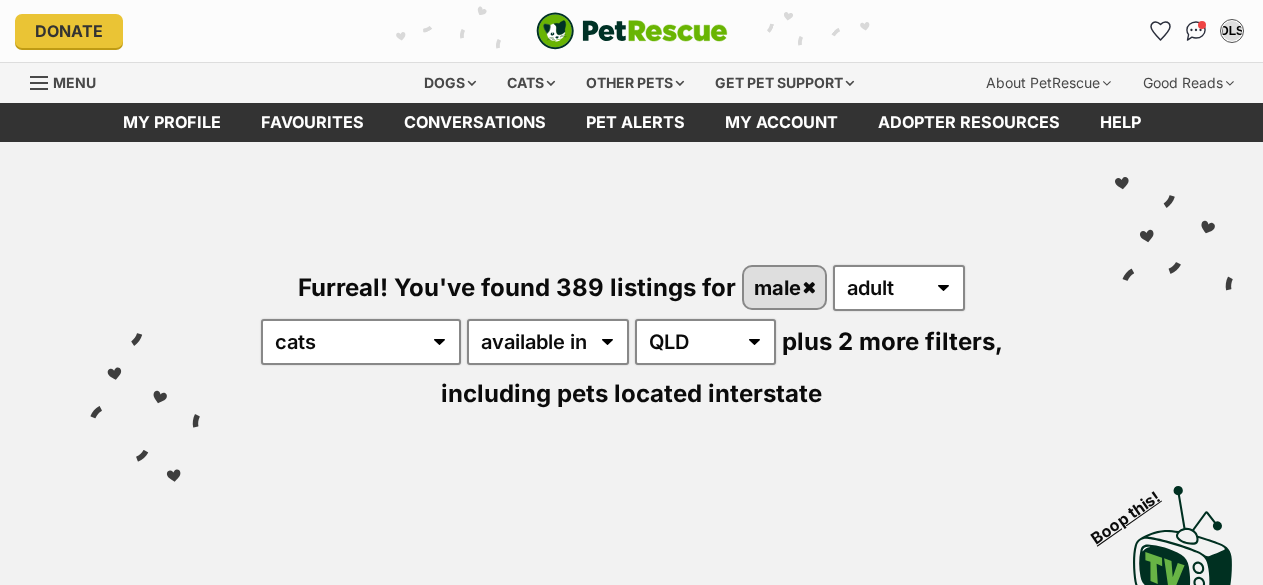 scroll, scrollTop: 0, scrollLeft: 0, axis: both 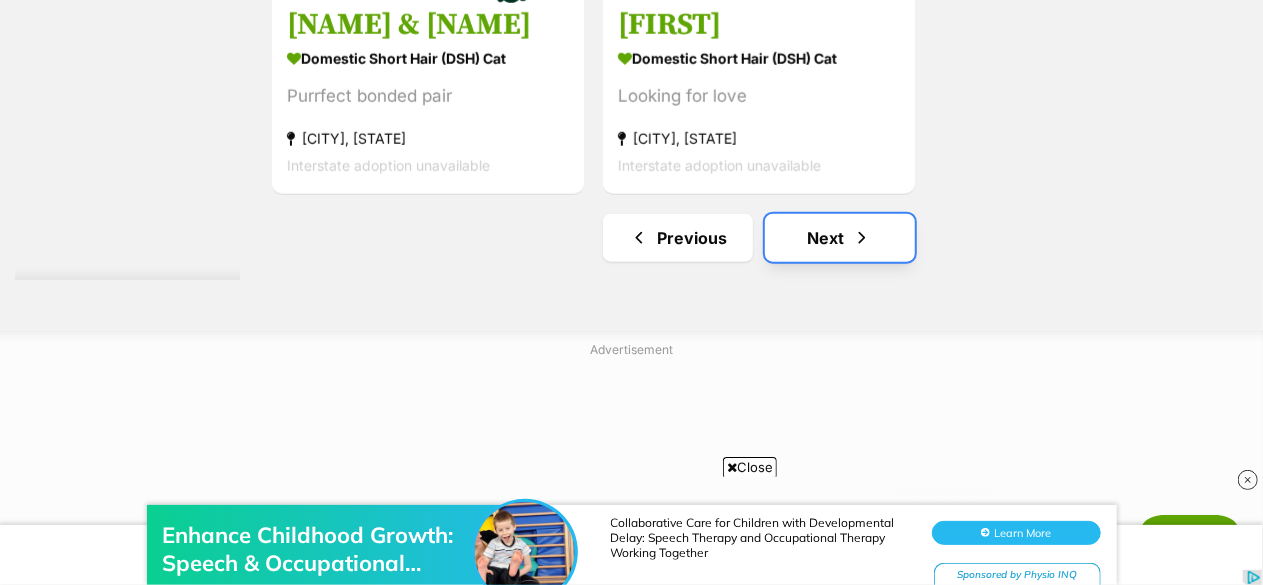 click at bounding box center [862, 238] 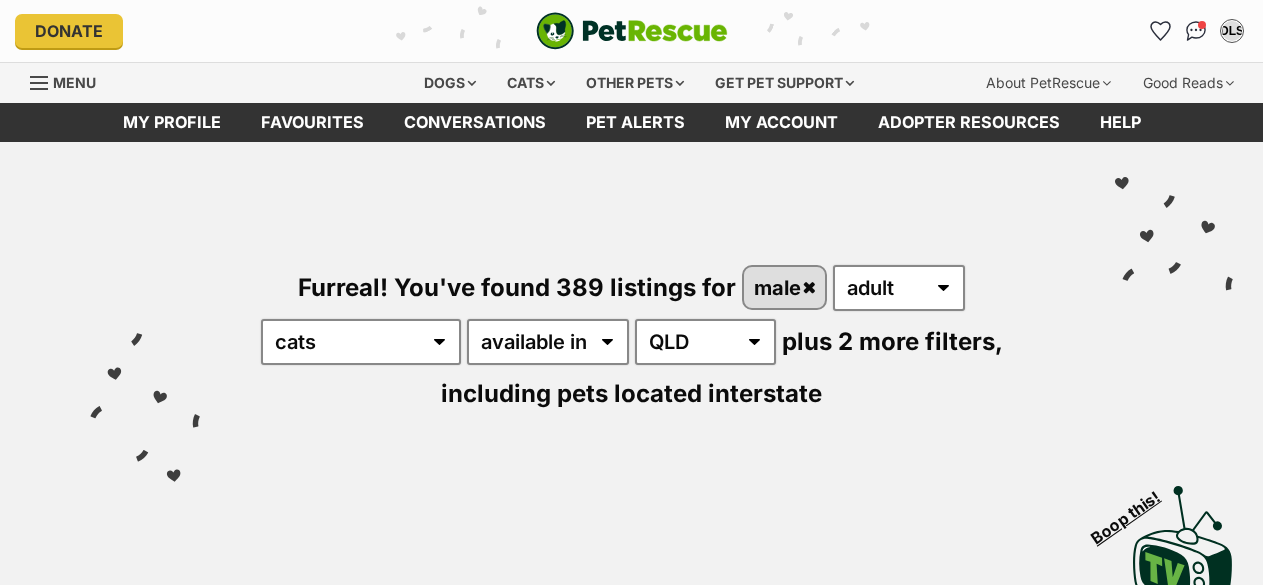 scroll, scrollTop: 0, scrollLeft: 0, axis: both 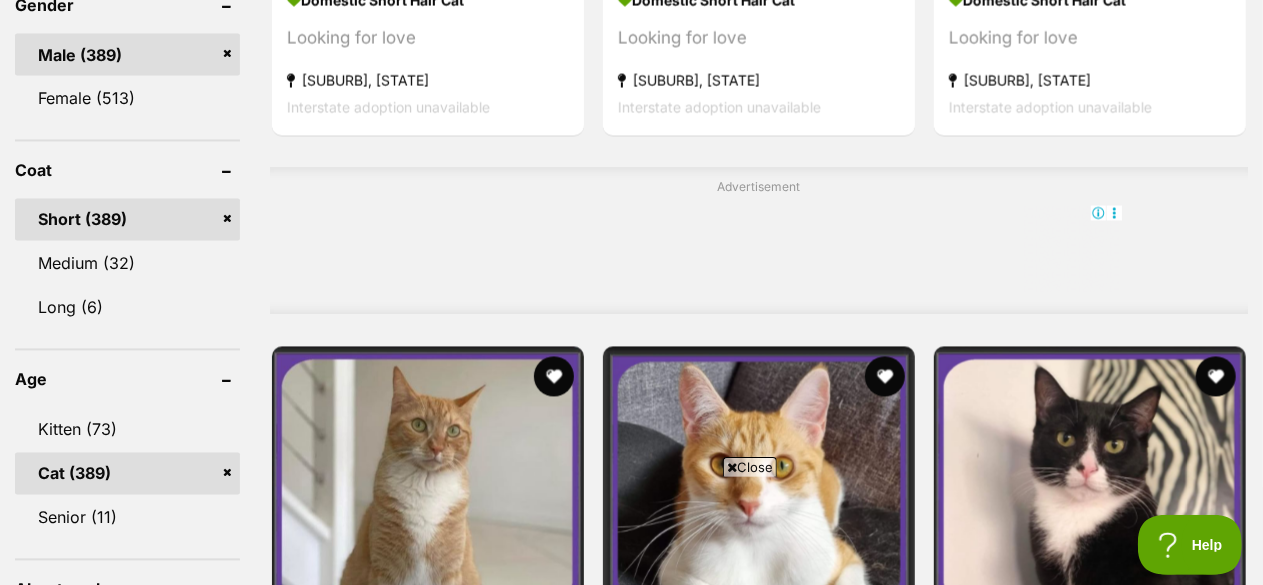 click at bounding box center [732, 467] 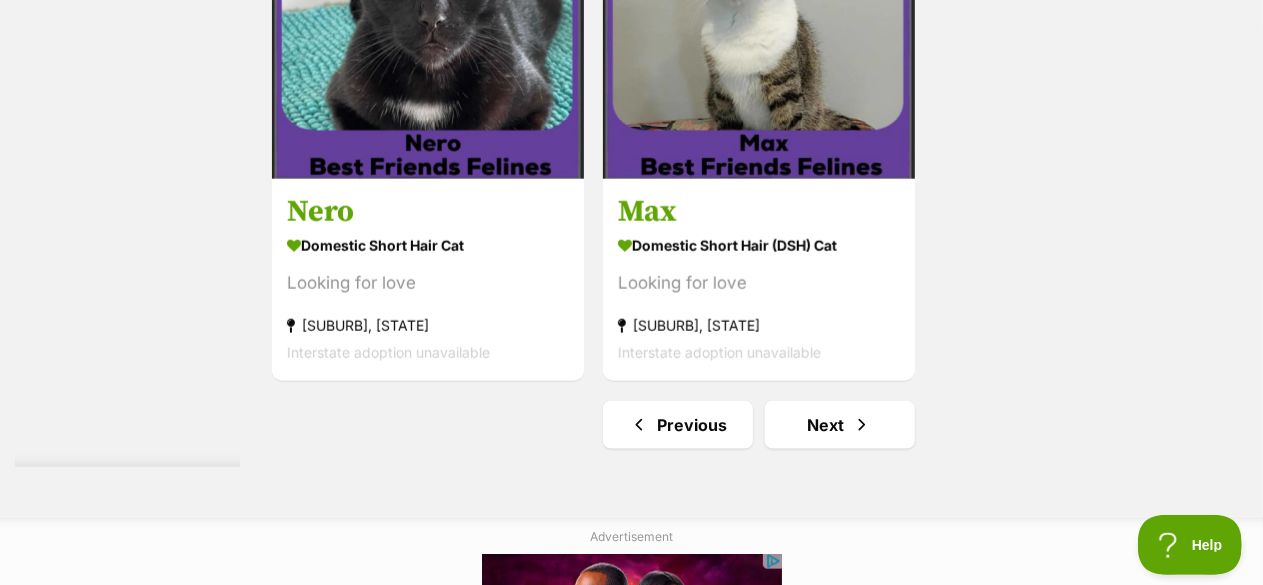 scroll, scrollTop: 4900, scrollLeft: 0, axis: vertical 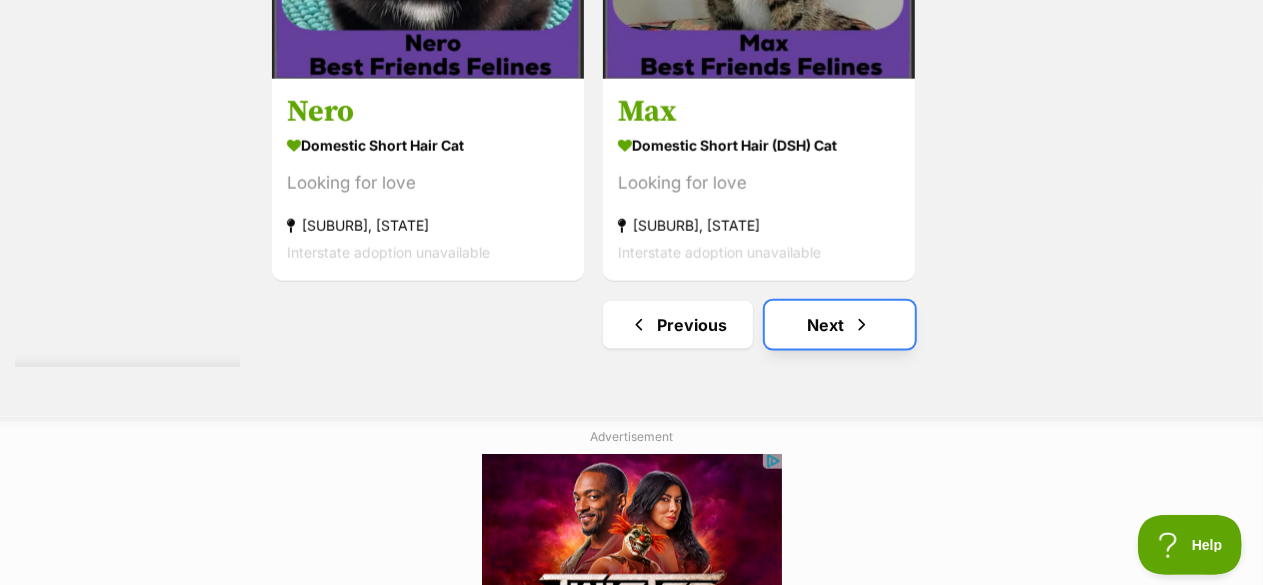 click on "Next" at bounding box center [840, 325] 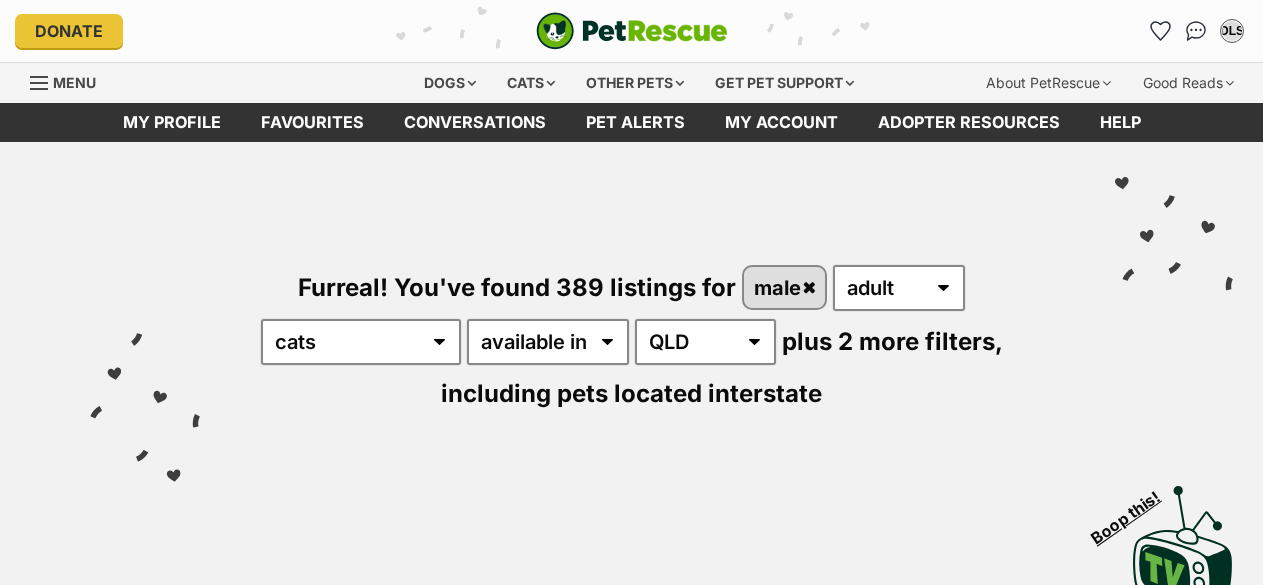 scroll, scrollTop: 0, scrollLeft: 0, axis: both 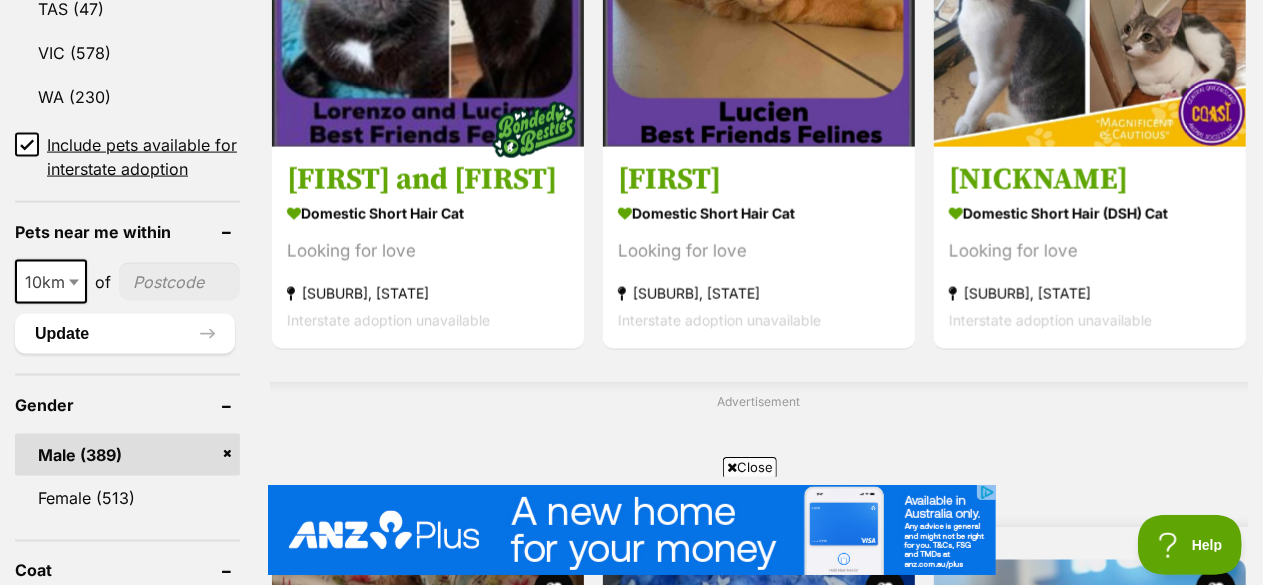 click on "Close" at bounding box center [750, 467] 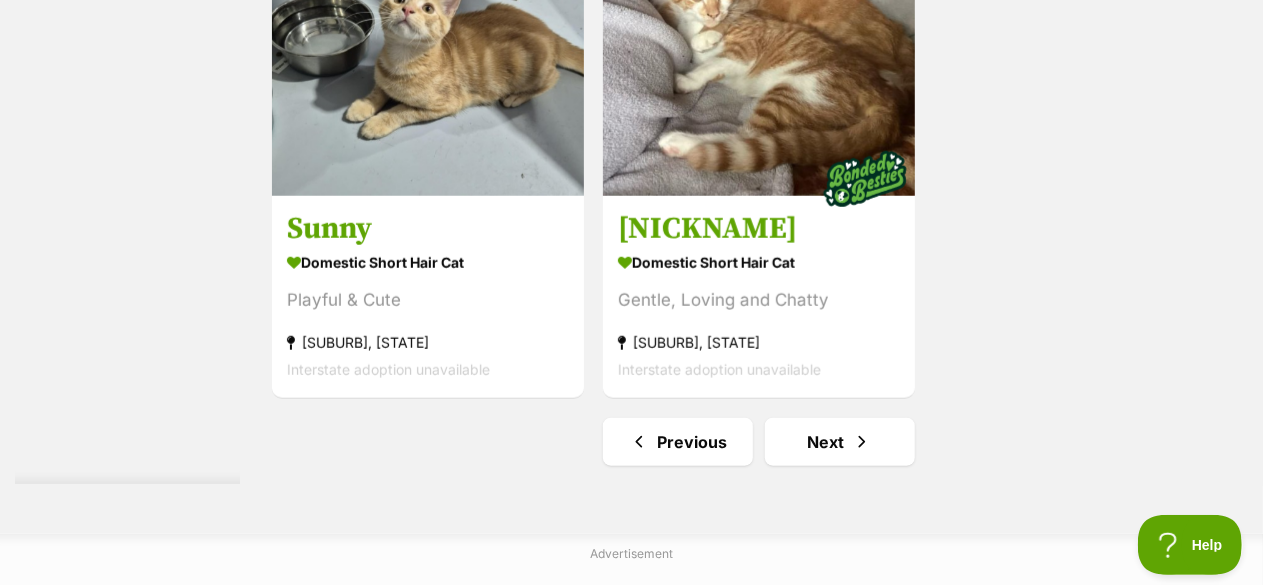 scroll, scrollTop: 4700, scrollLeft: 0, axis: vertical 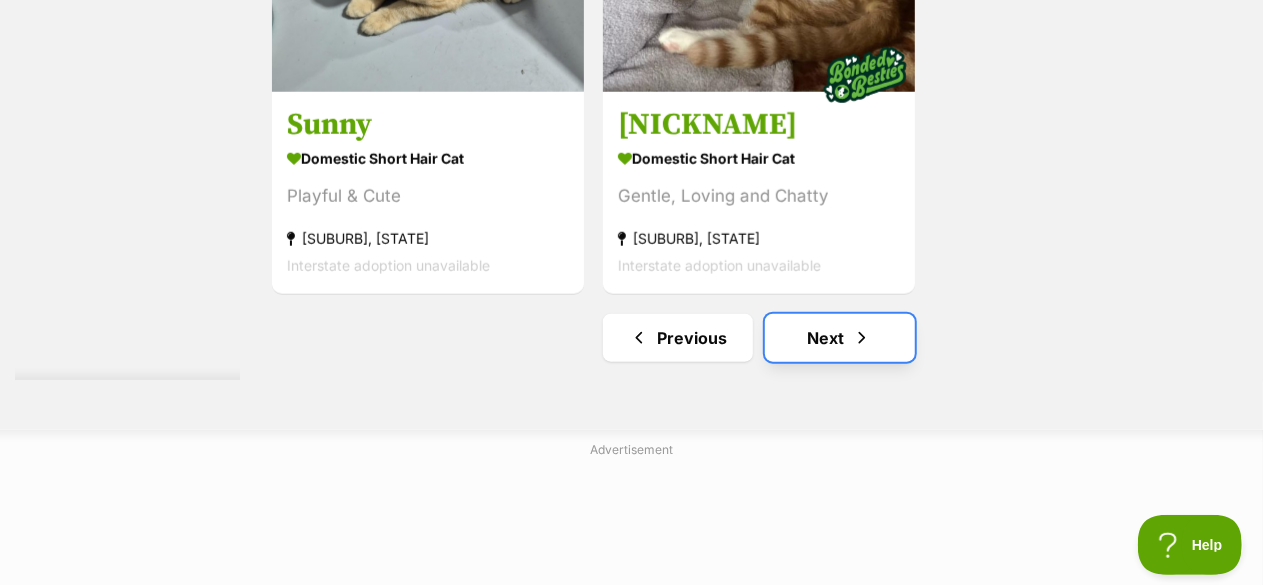 click on "Next" at bounding box center (840, 338) 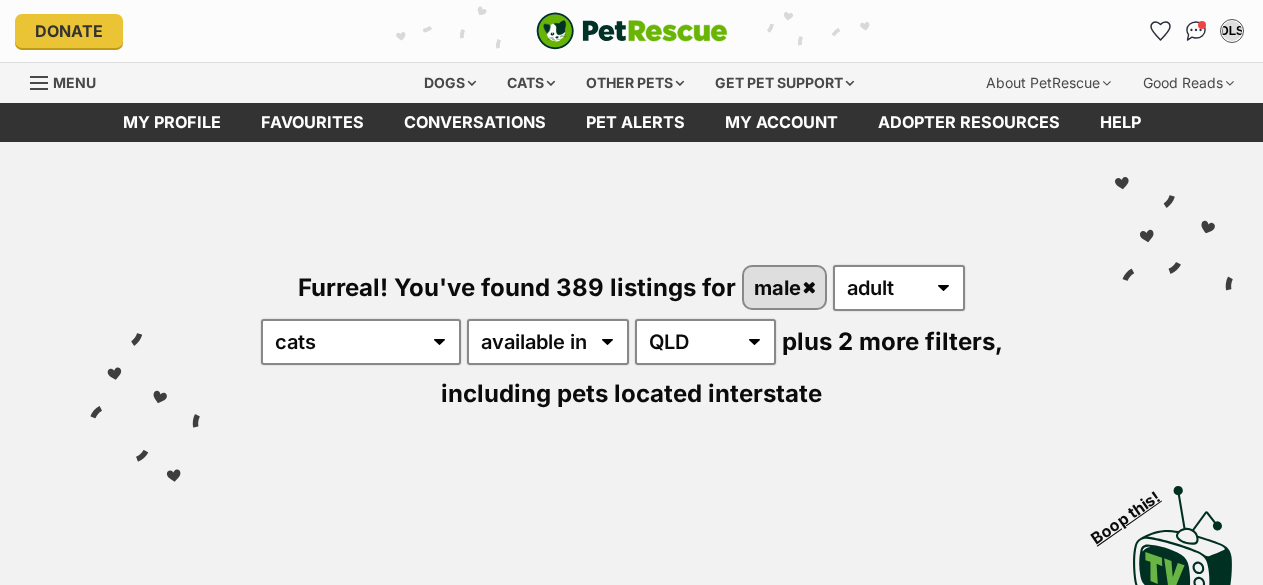 scroll, scrollTop: 0, scrollLeft: 0, axis: both 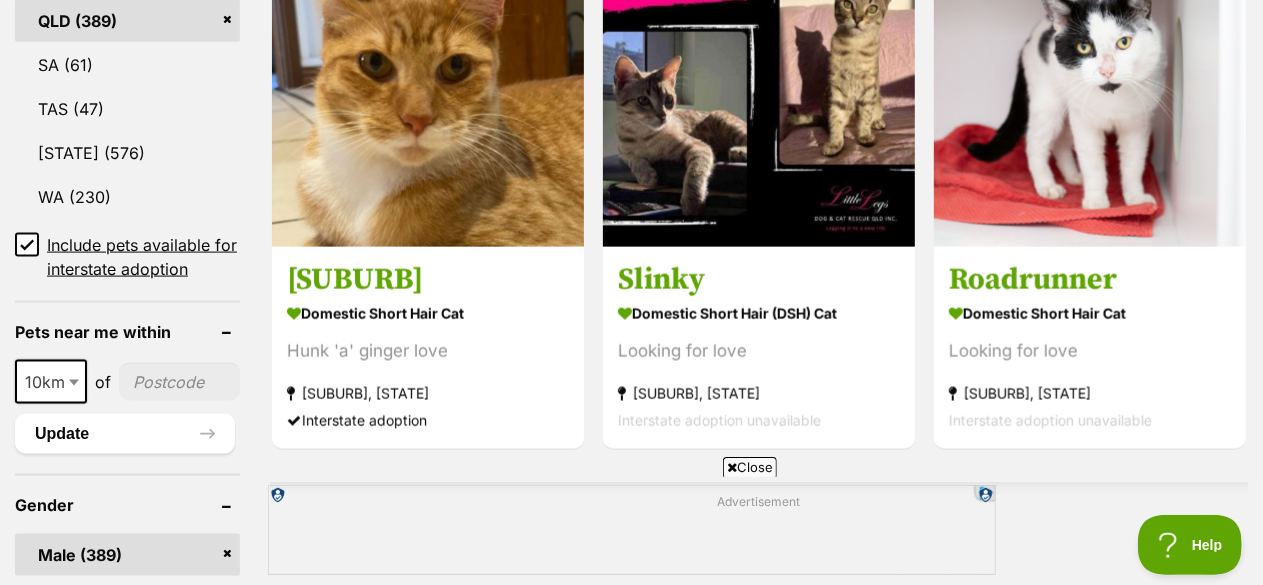 click on "Close" at bounding box center (750, 467) 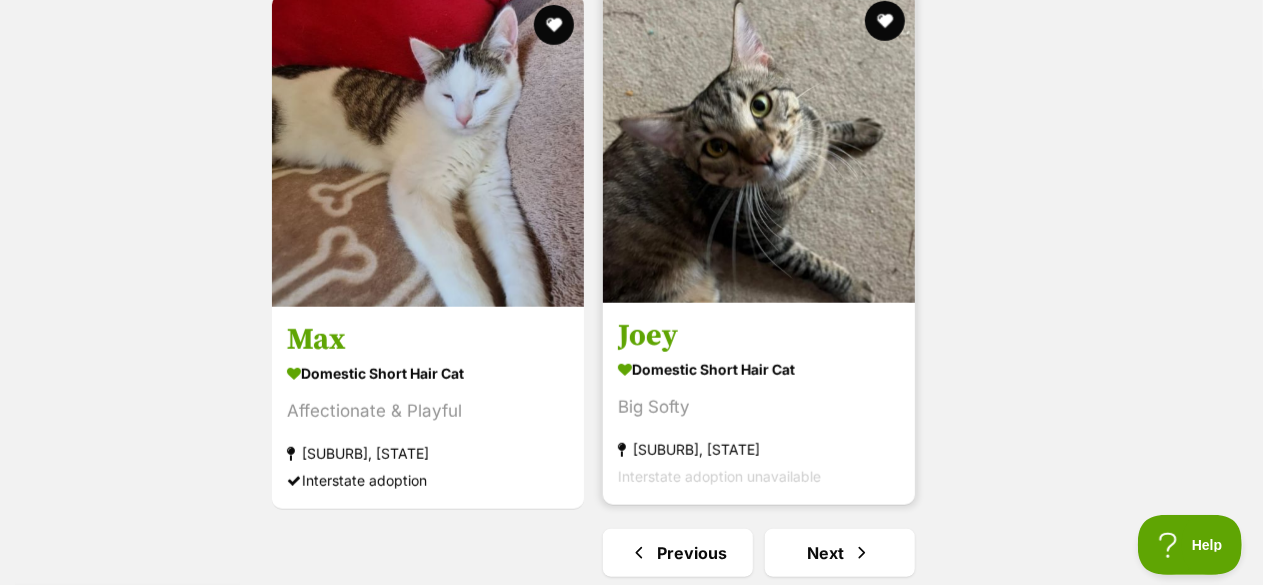 scroll, scrollTop: 4600, scrollLeft: 0, axis: vertical 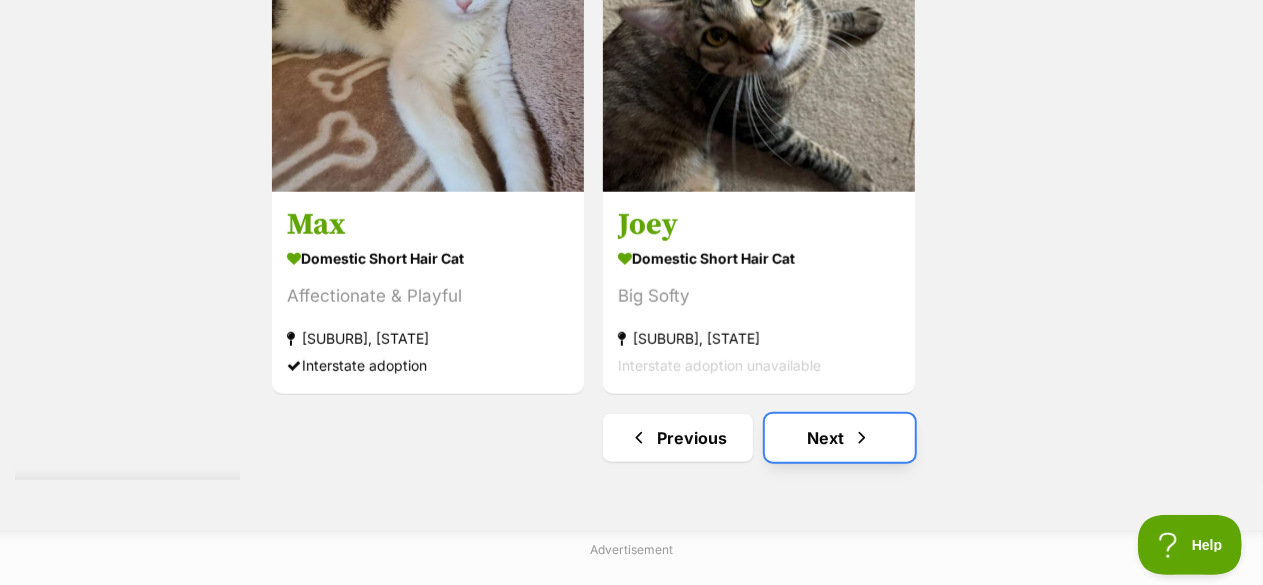 click on "Next" at bounding box center (840, 438) 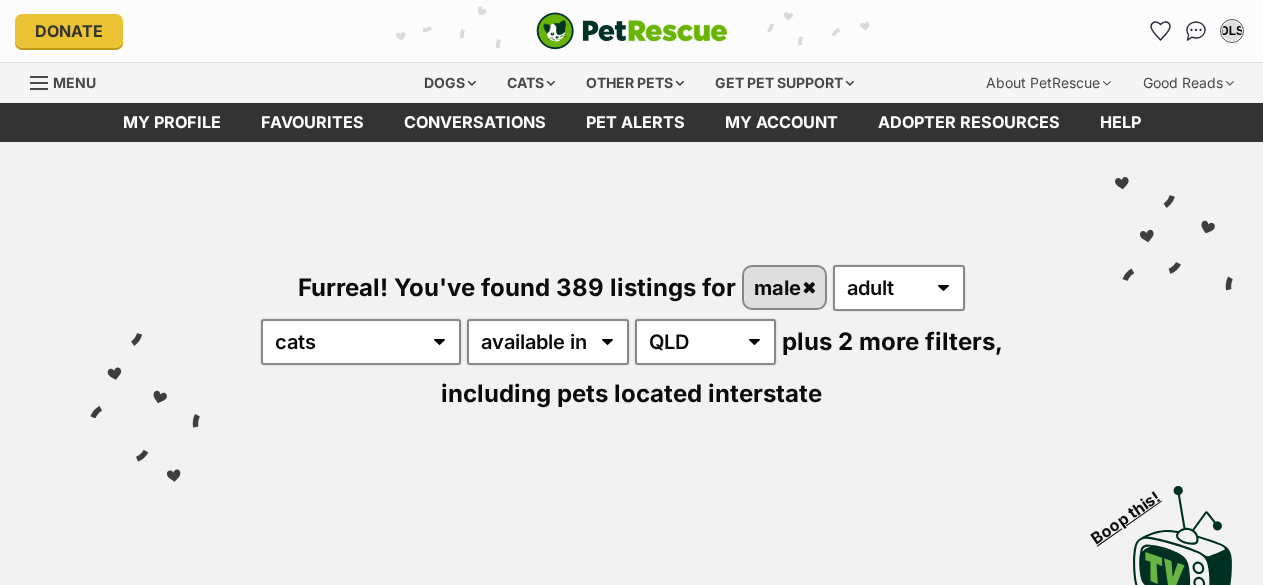 scroll, scrollTop: 0, scrollLeft: 0, axis: both 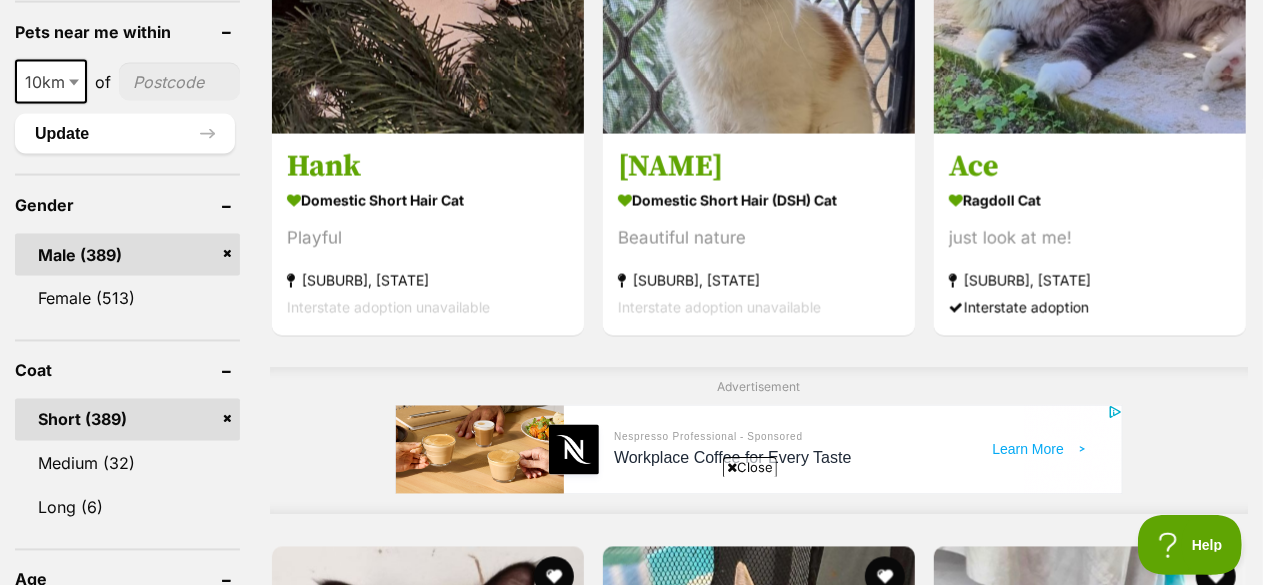 click on "Close" at bounding box center [750, 467] 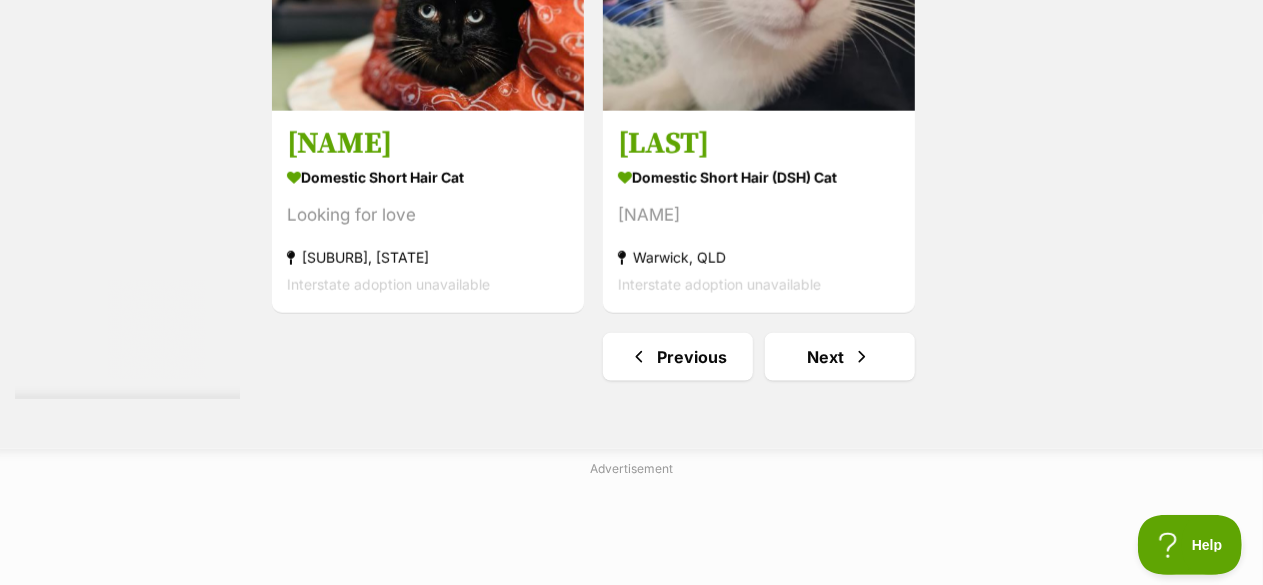 scroll, scrollTop: 4900, scrollLeft: 0, axis: vertical 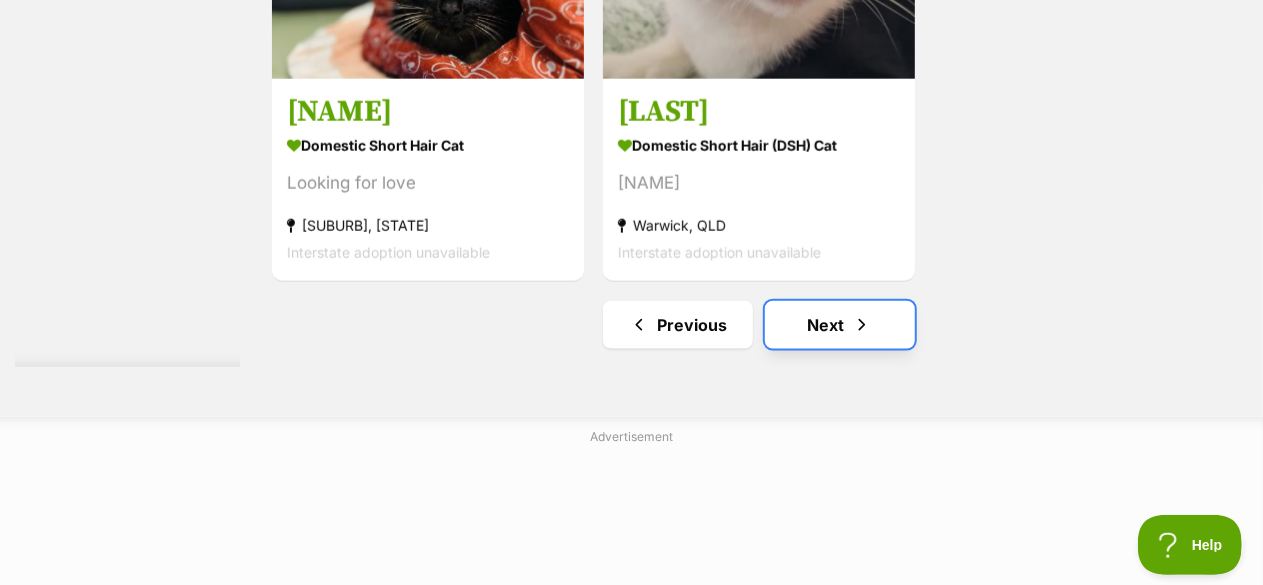 click on "Next" at bounding box center [840, 325] 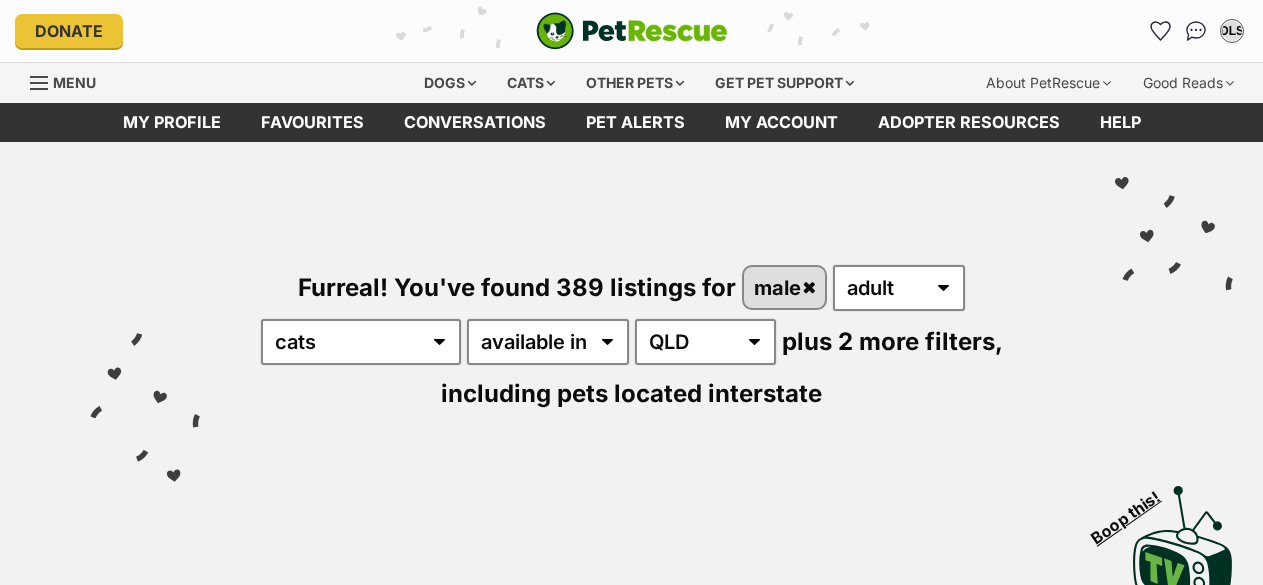 scroll, scrollTop: 0, scrollLeft: 0, axis: both 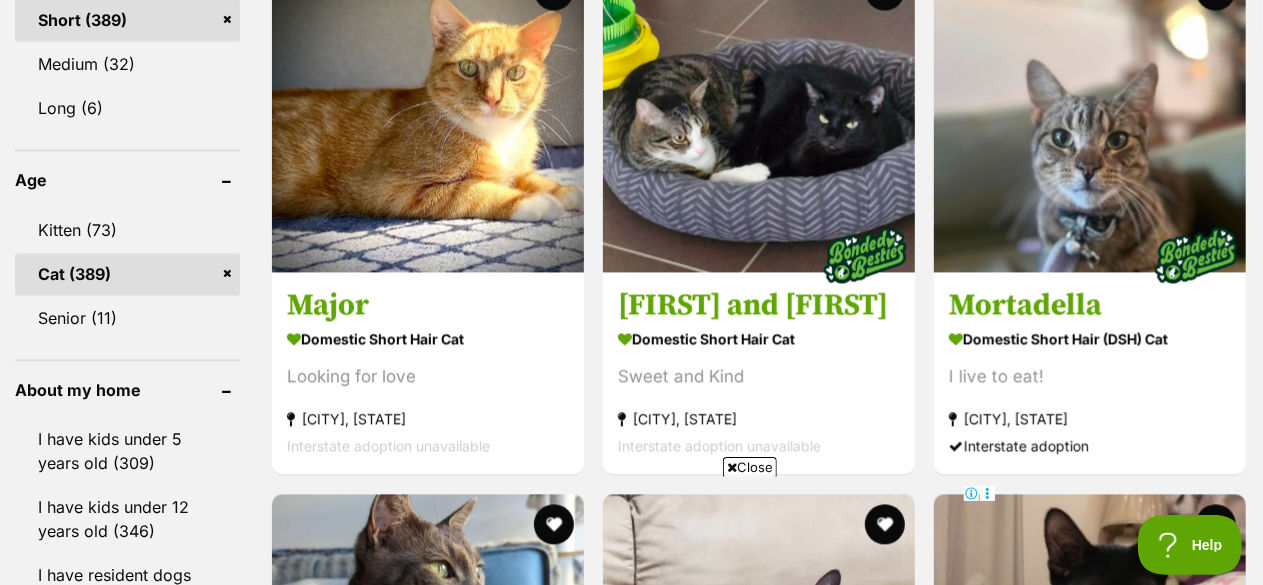 click at bounding box center (732, 467) 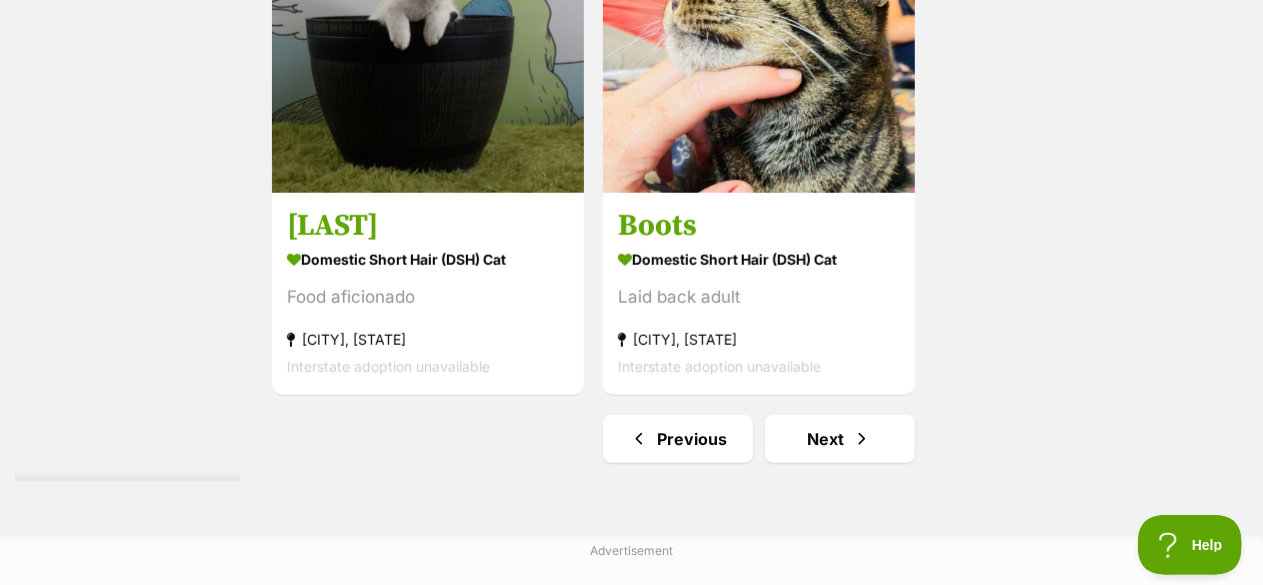 scroll, scrollTop: 4600, scrollLeft: 0, axis: vertical 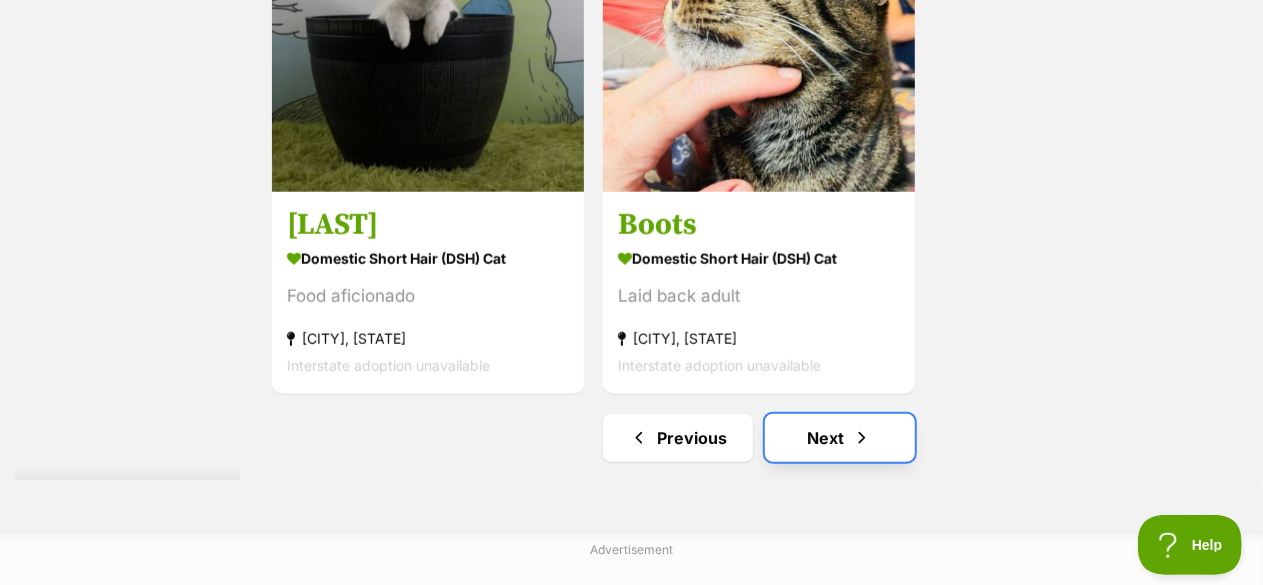 click on "Next" at bounding box center [840, 438] 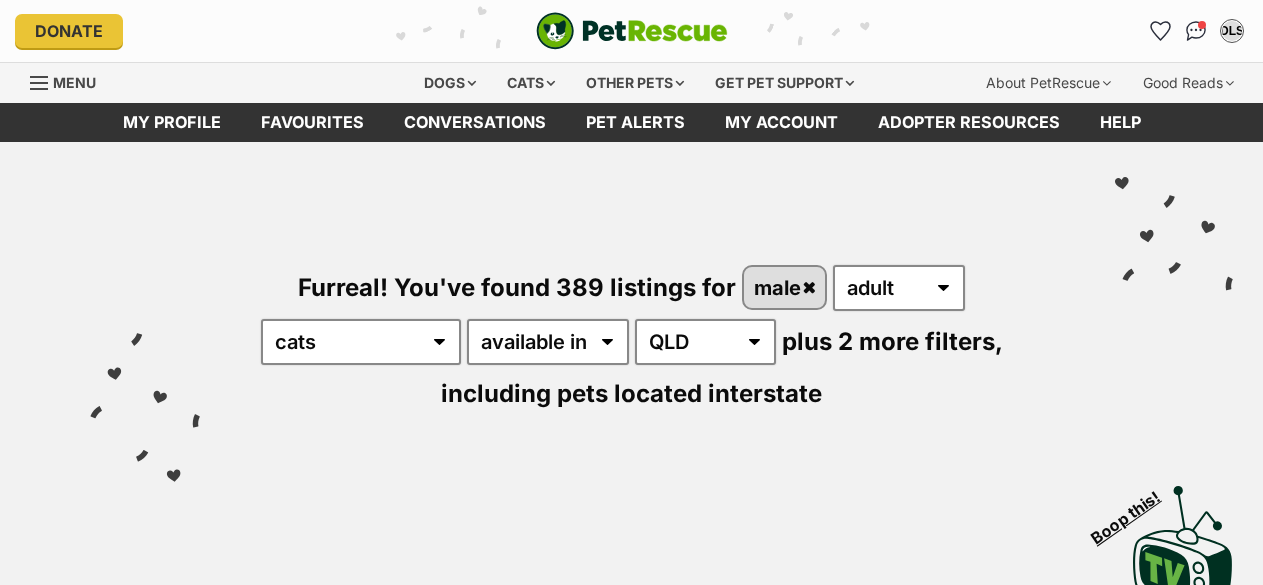 scroll, scrollTop: 0, scrollLeft: 0, axis: both 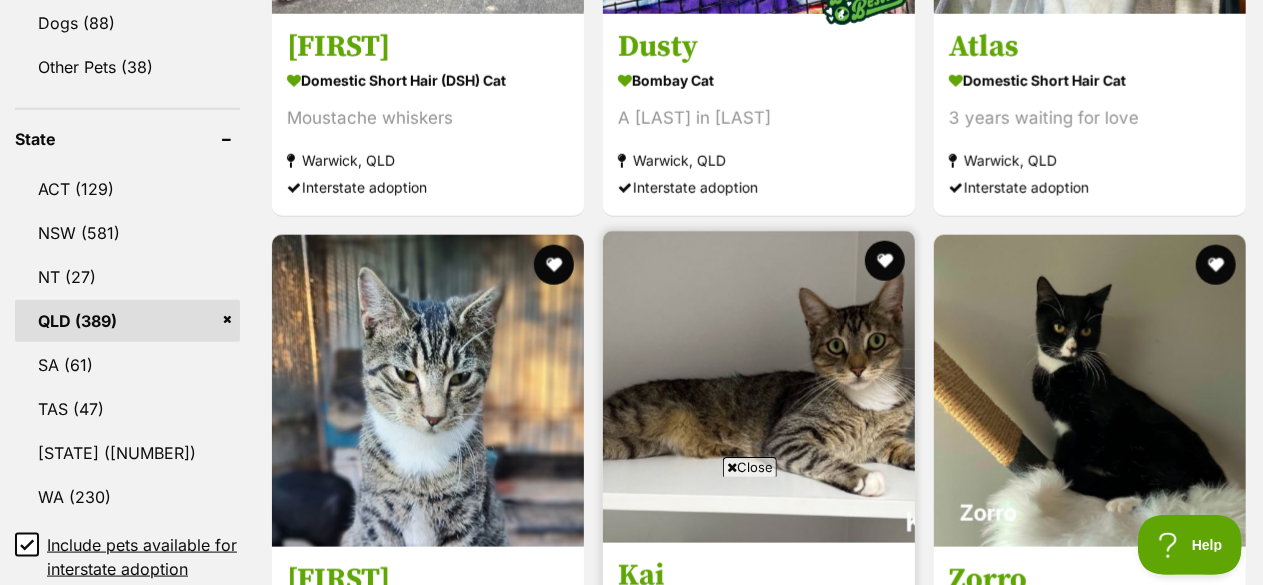 click on "Close" at bounding box center (750, 467) 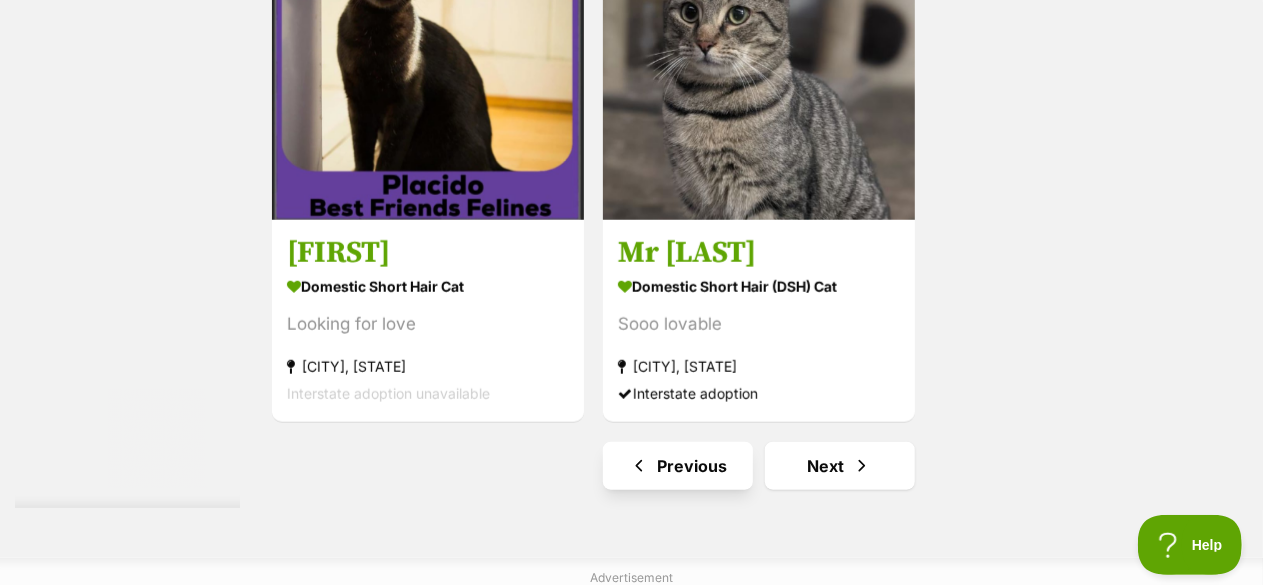 scroll, scrollTop: 4600, scrollLeft: 0, axis: vertical 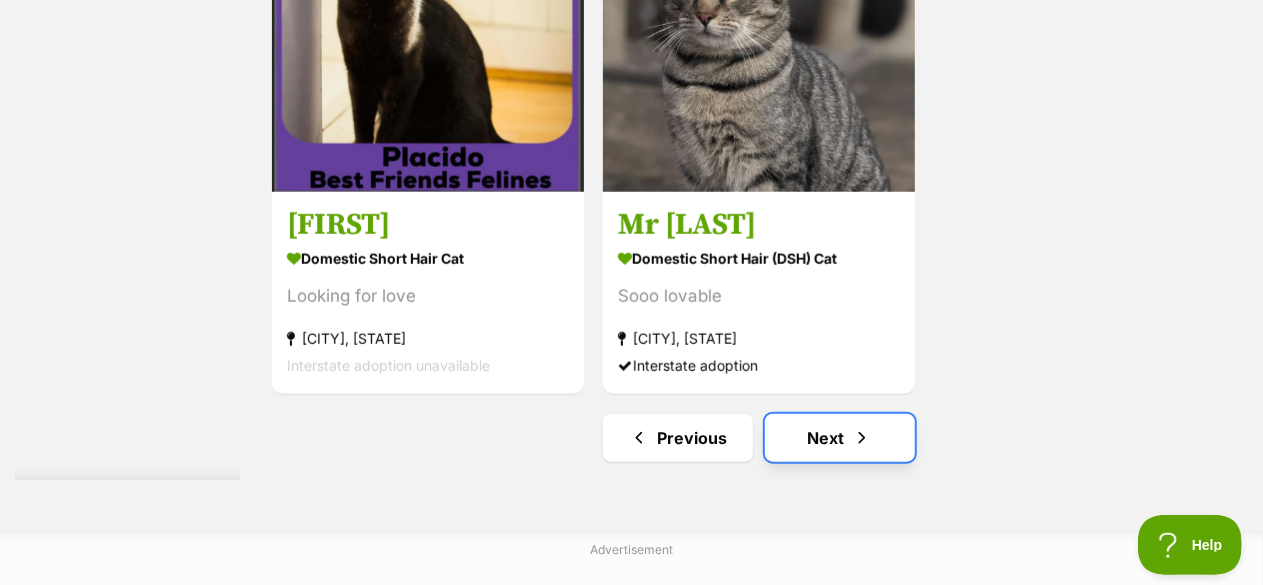 click on "Next" at bounding box center [840, 438] 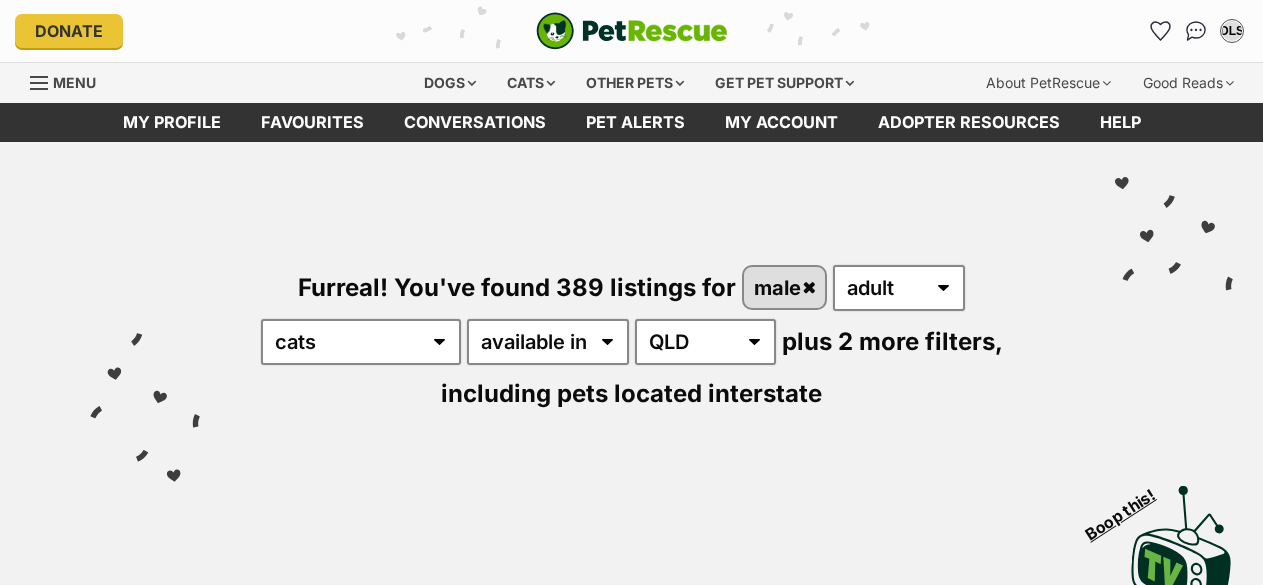 scroll, scrollTop: 0, scrollLeft: 0, axis: both 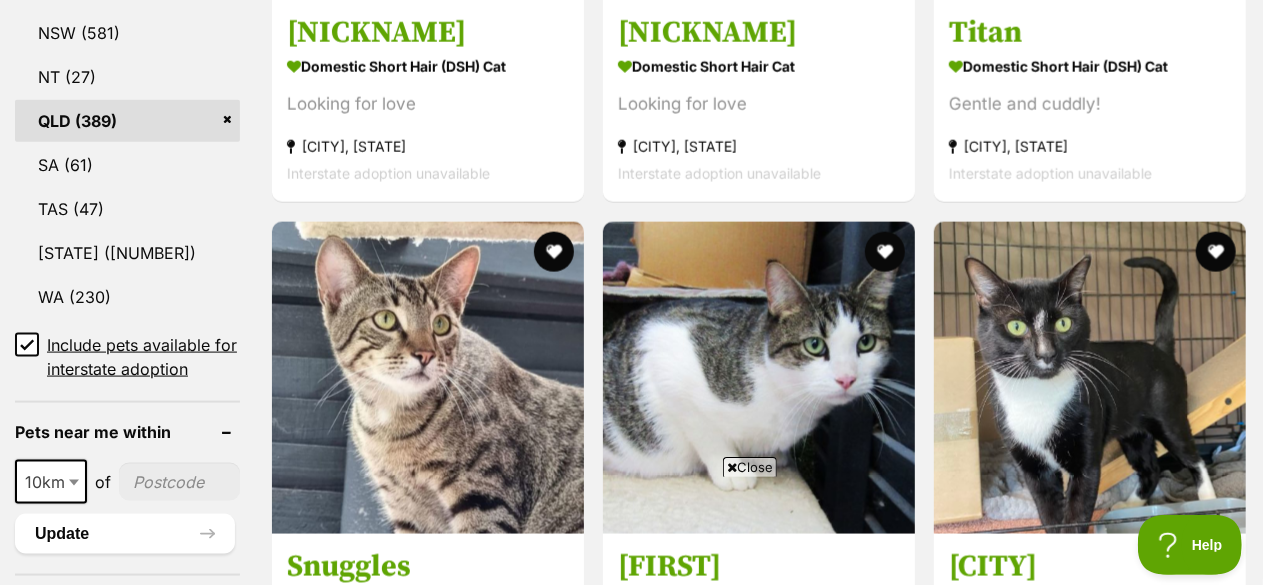 click on "Close" at bounding box center [750, 467] 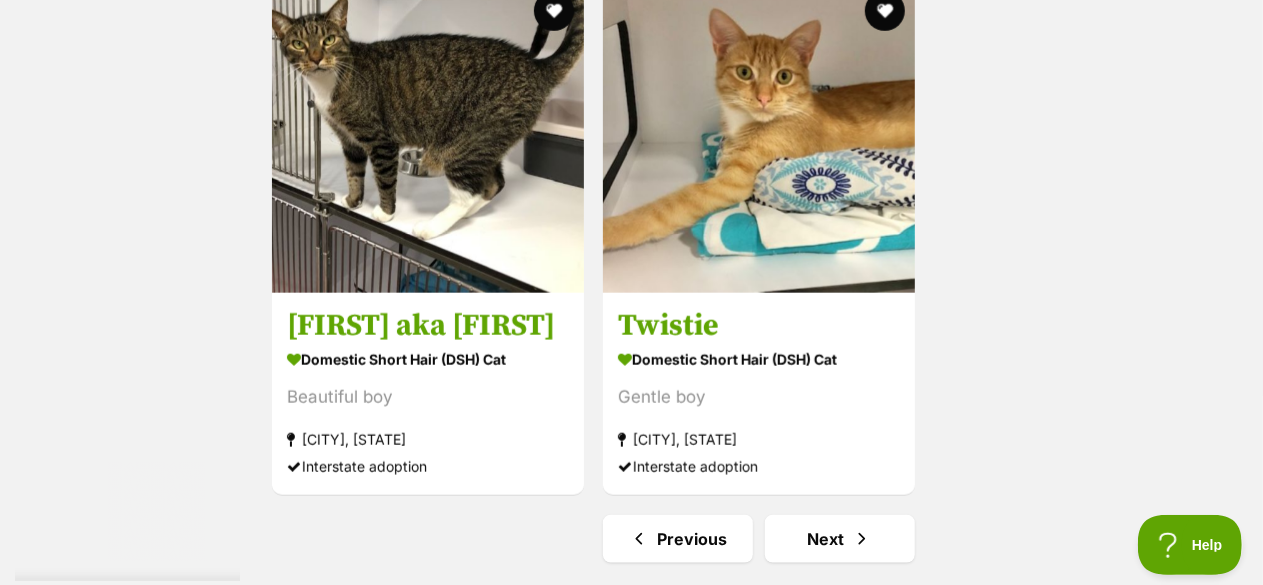 scroll, scrollTop: 4700, scrollLeft: 0, axis: vertical 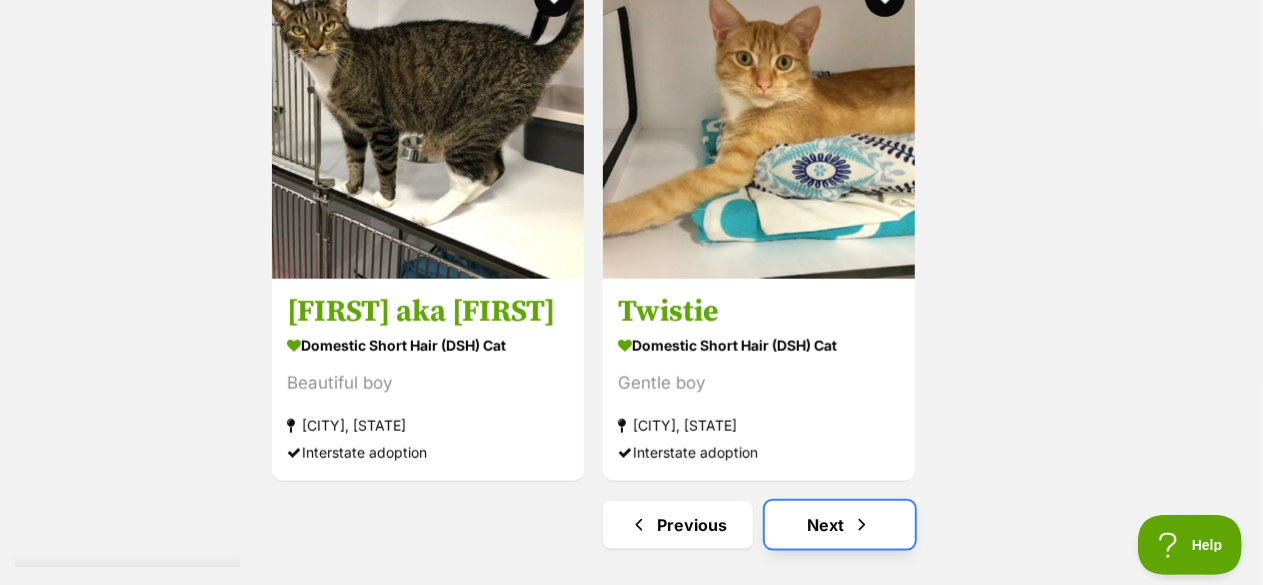 click on "Next" at bounding box center [840, 525] 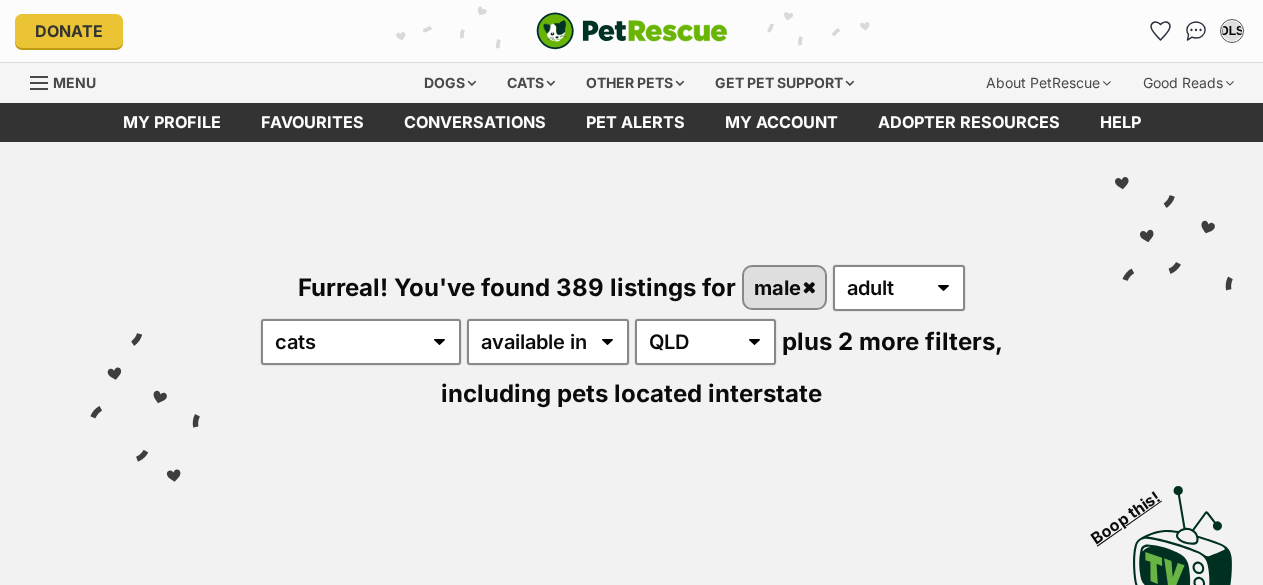 scroll, scrollTop: 0, scrollLeft: 0, axis: both 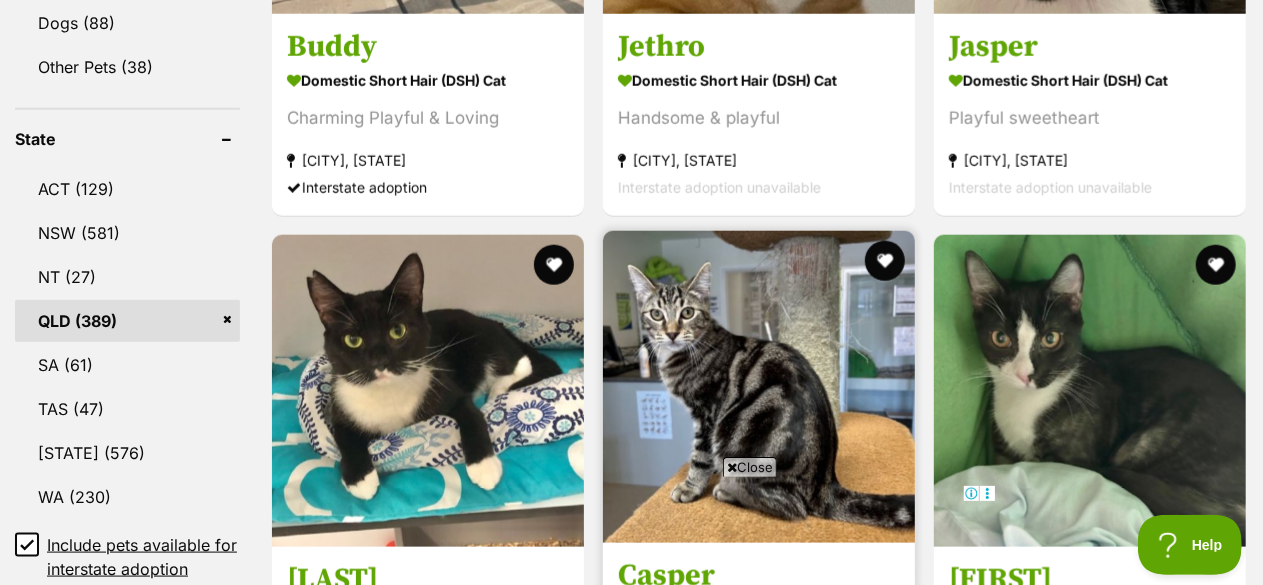 click on "Close" at bounding box center [750, 467] 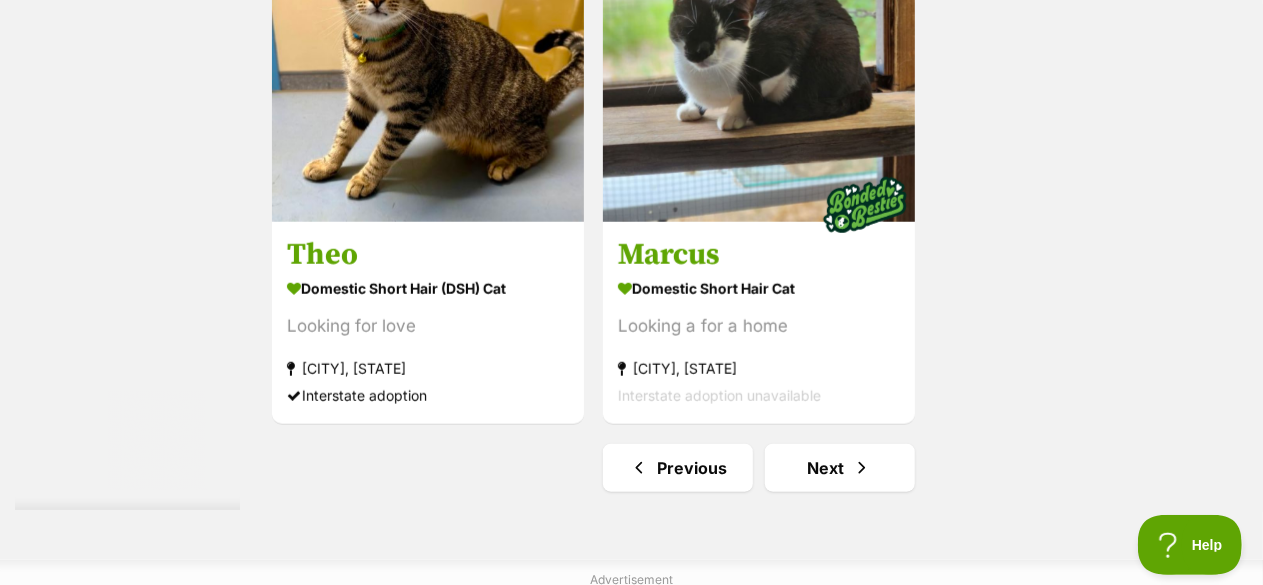 scroll, scrollTop: 4600, scrollLeft: 0, axis: vertical 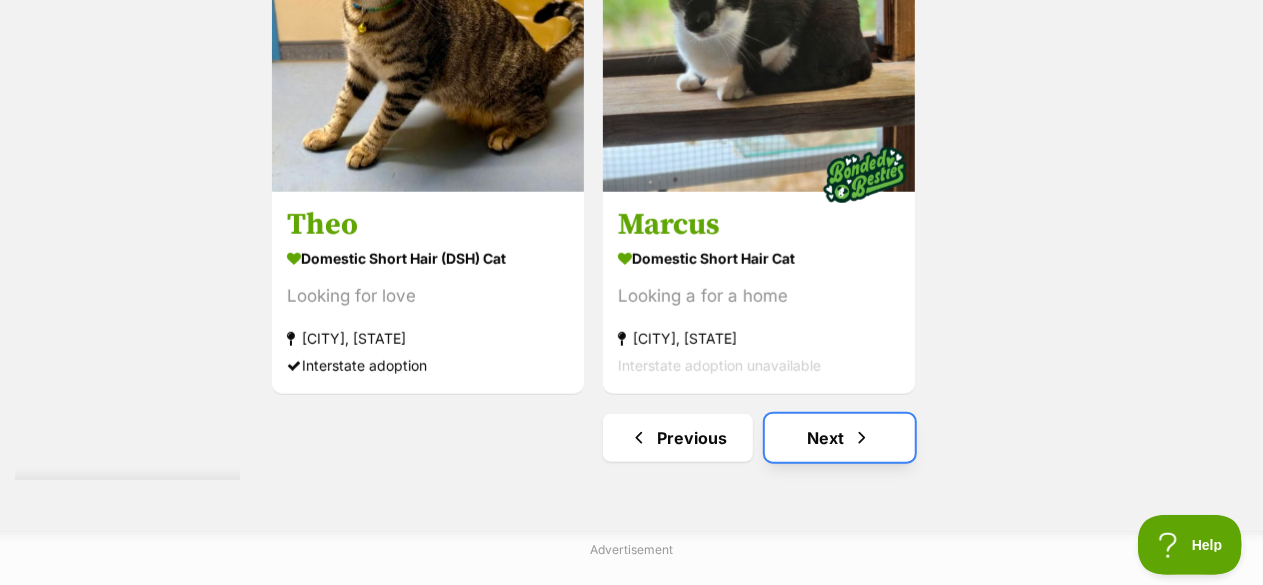 click on "Next" at bounding box center (840, 438) 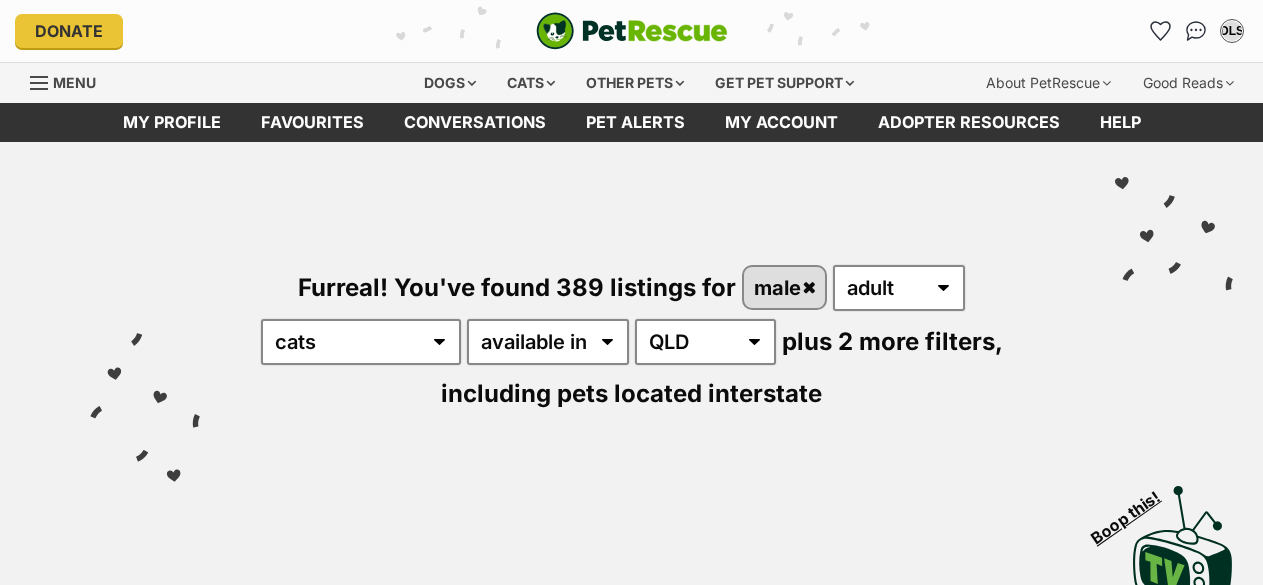 scroll, scrollTop: 0, scrollLeft: 0, axis: both 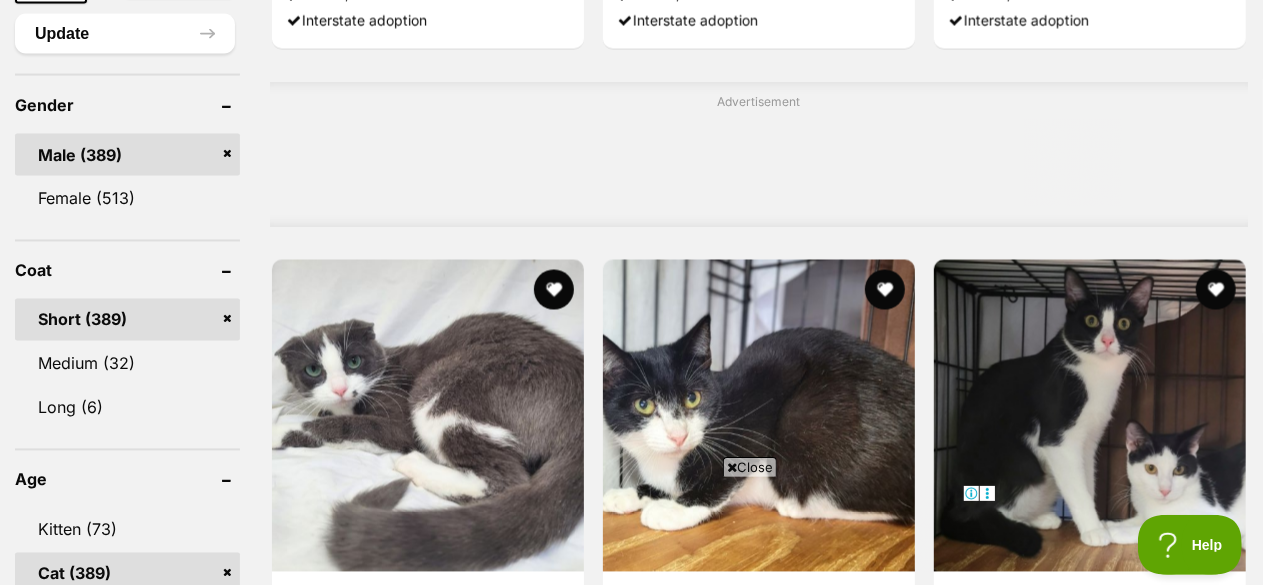 click on "Close" at bounding box center [750, 467] 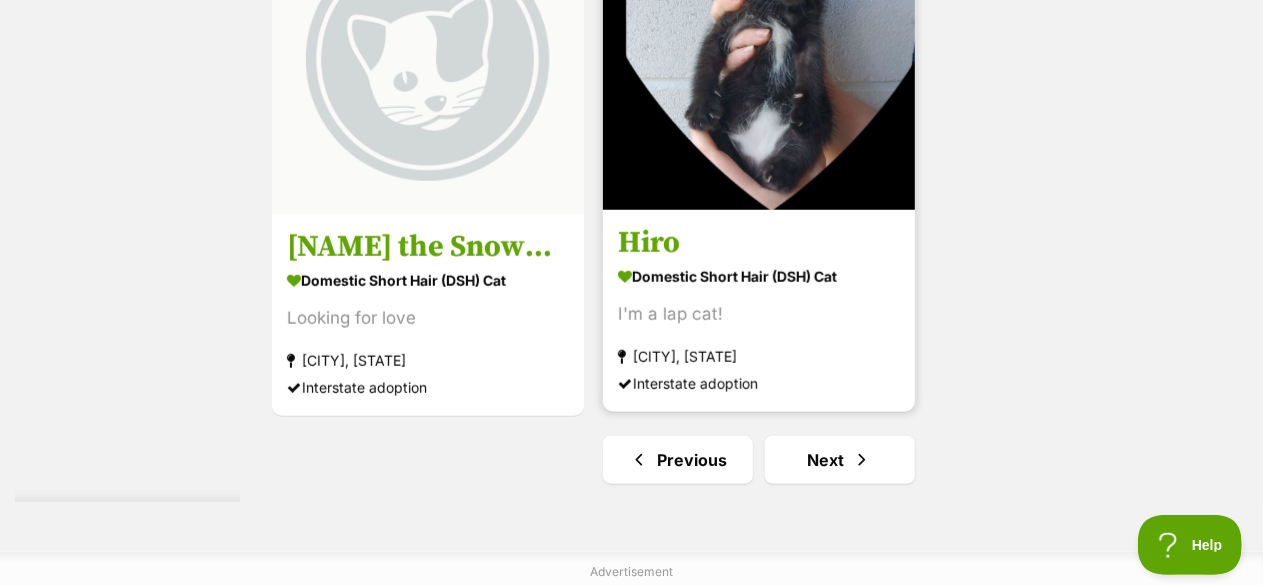 scroll, scrollTop: 4600, scrollLeft: 0, axis: vertical 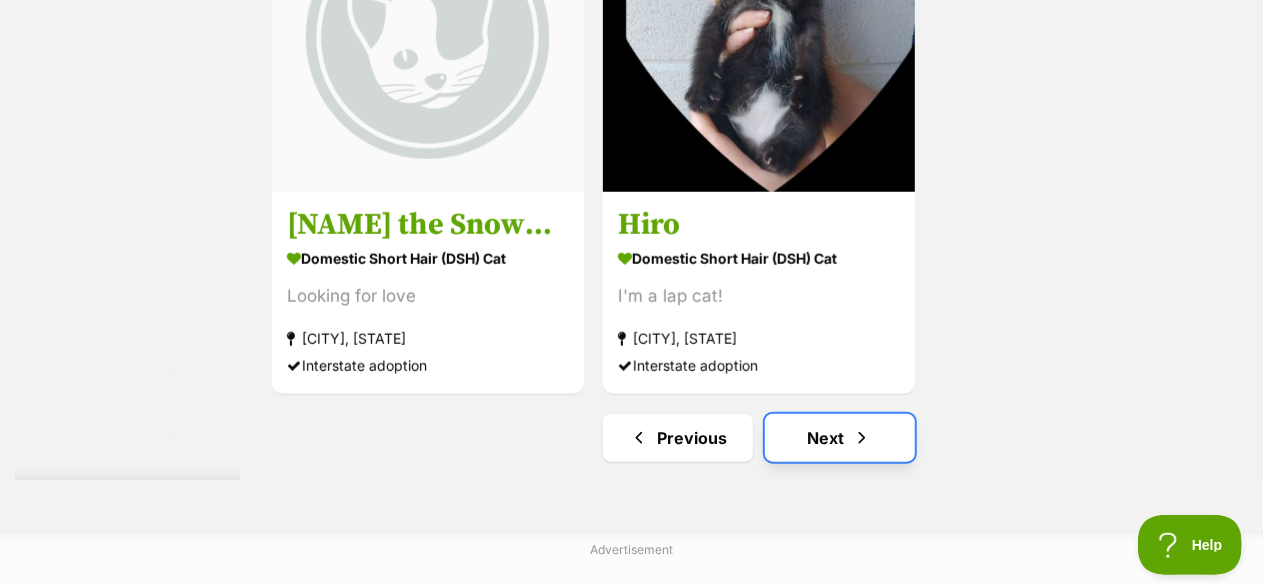 click on "Next" at bounding box center (840, 438) 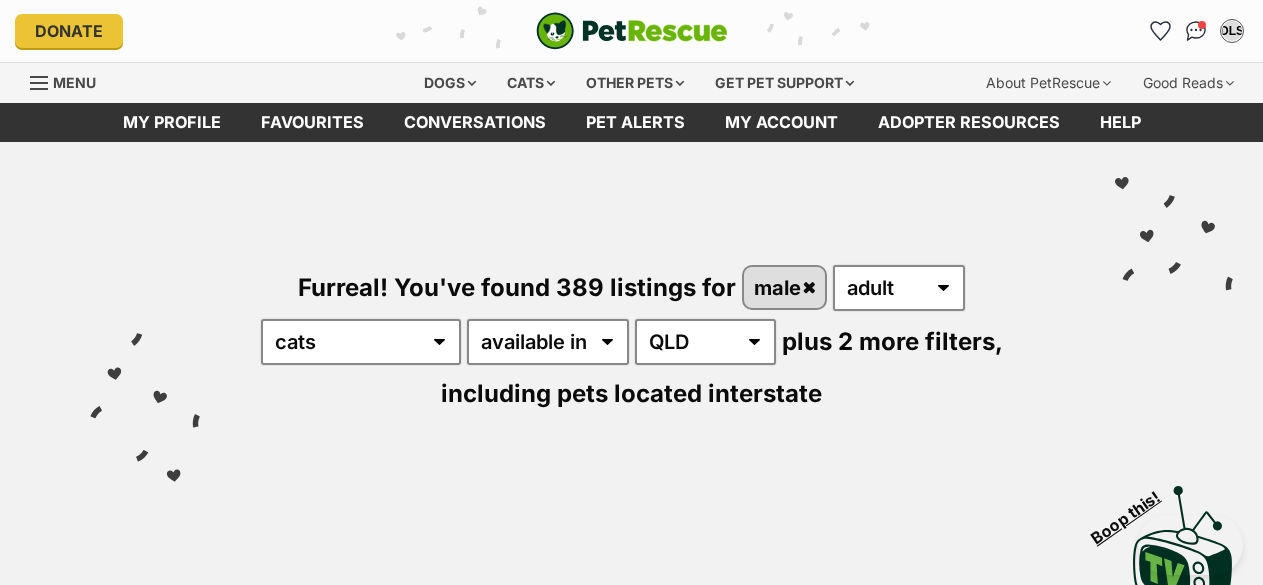 scroll, scrollTop: 0, scrollLeft: 0, axis: both 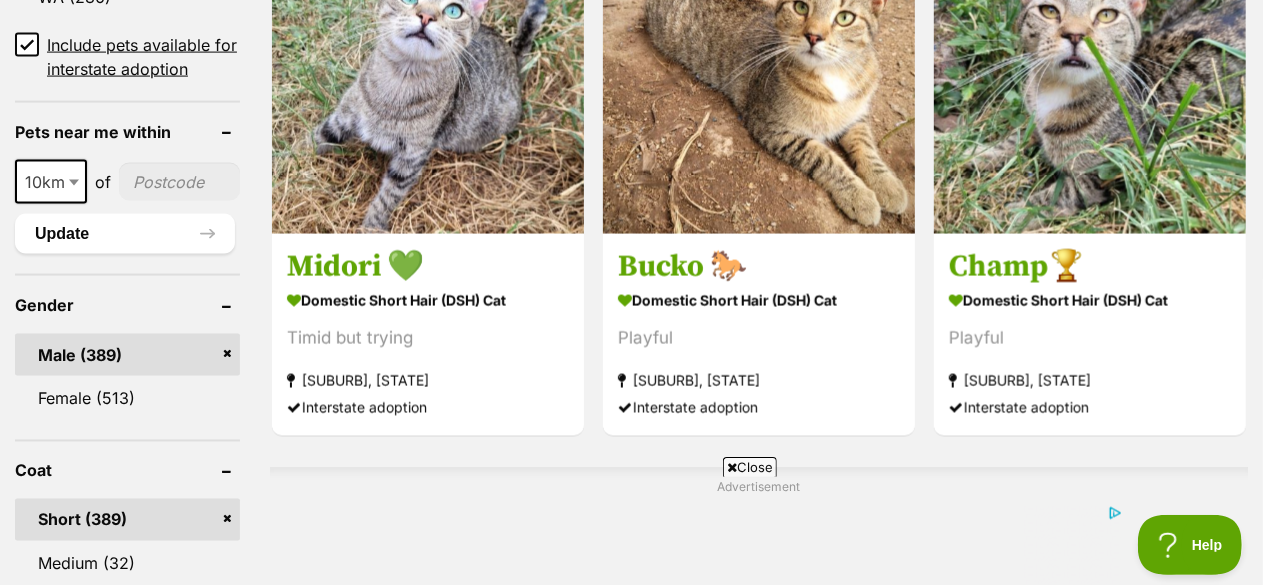 click on "Close" at bounding box center (750, 467) 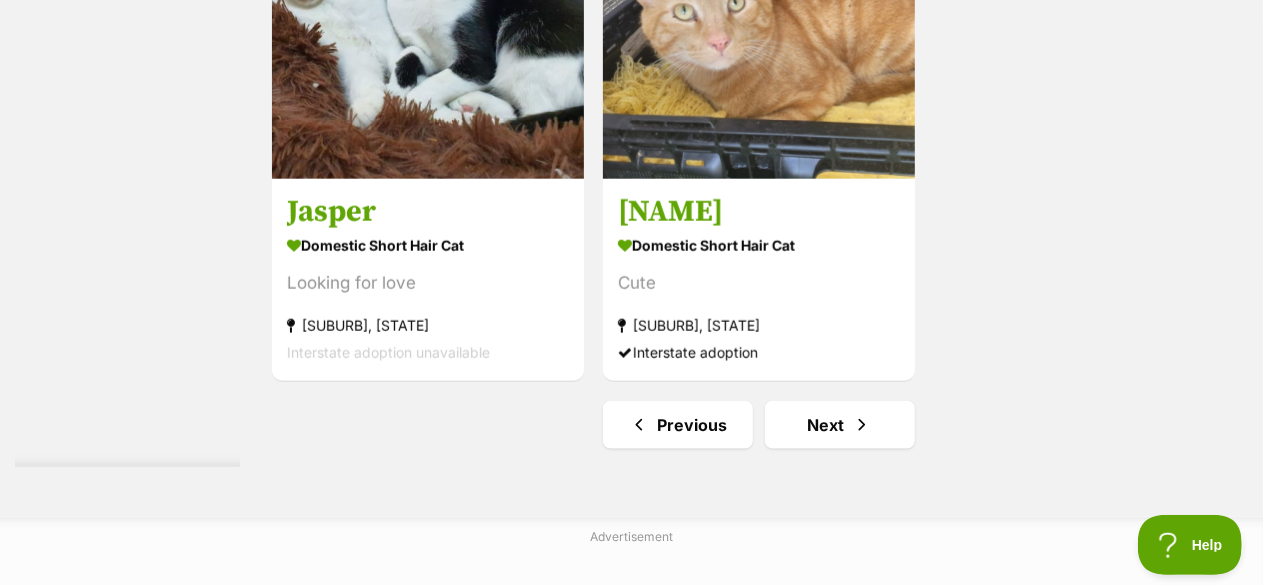 scroll, scrollTop: 4900, scrollLeft: 0, axis: vertical 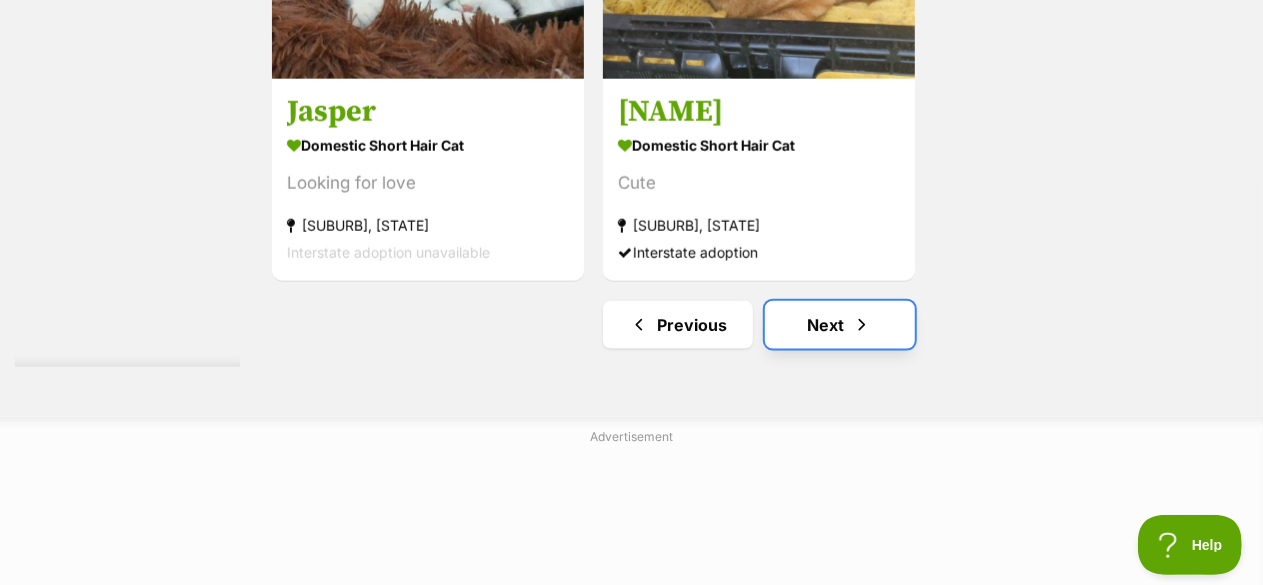 click on "Next" at bounding box center [840, 325] 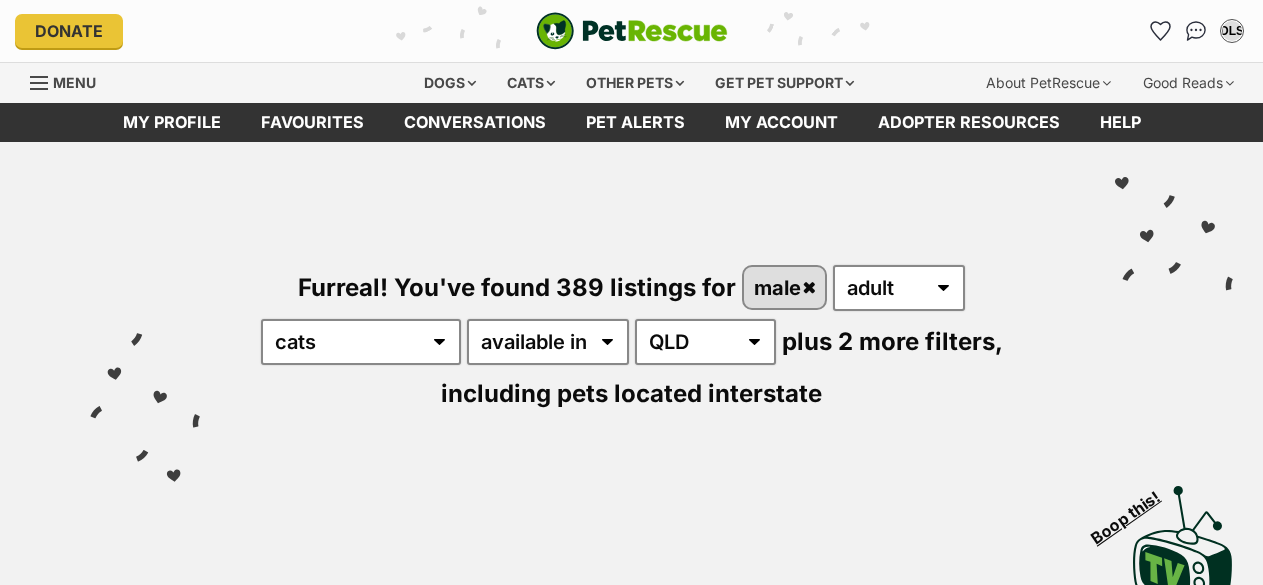 scroll, scrollTop: 0, scrollLeft: 0, axis: both 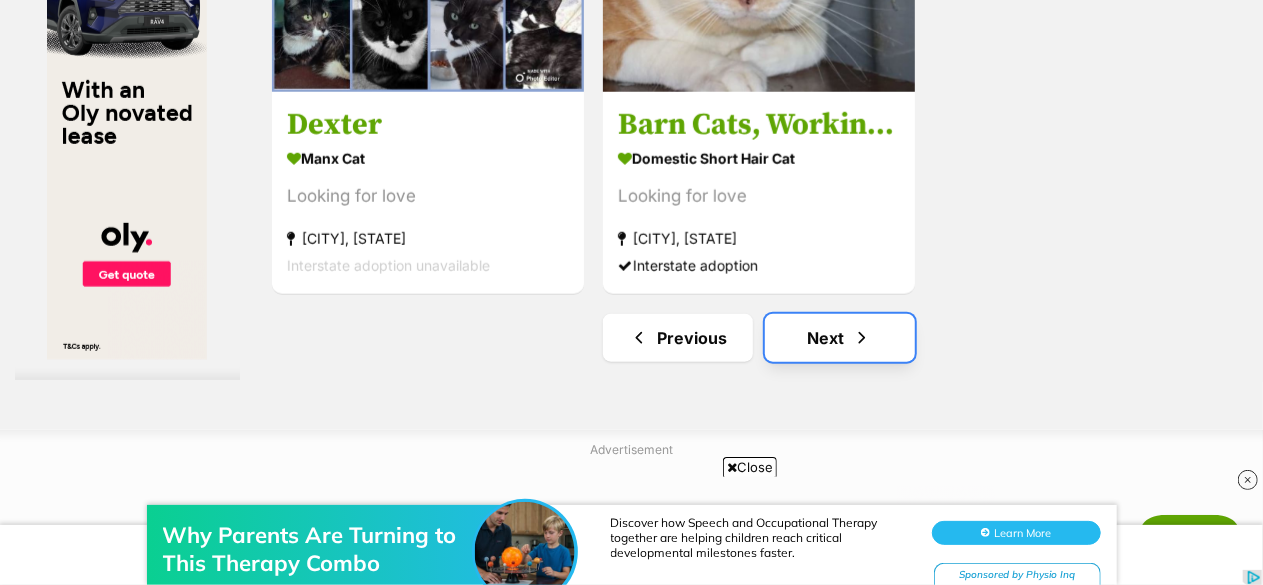 click on "Next" at bounding box center (840, 338) 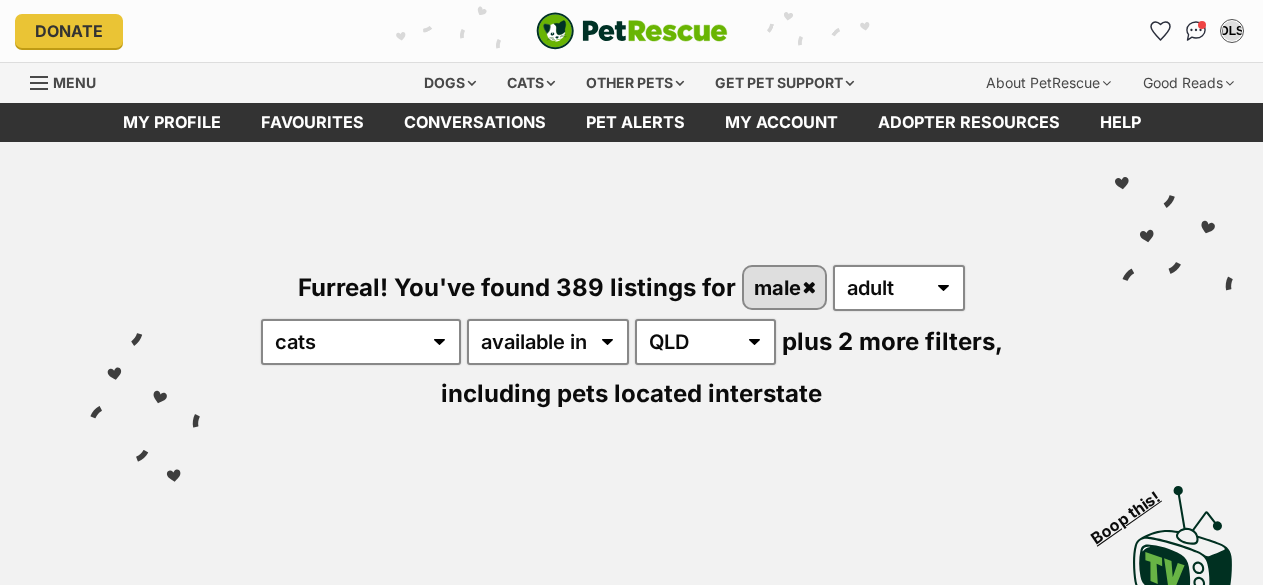 scroll, scrollTop: 0, scrollLeft: 0, axis: both 